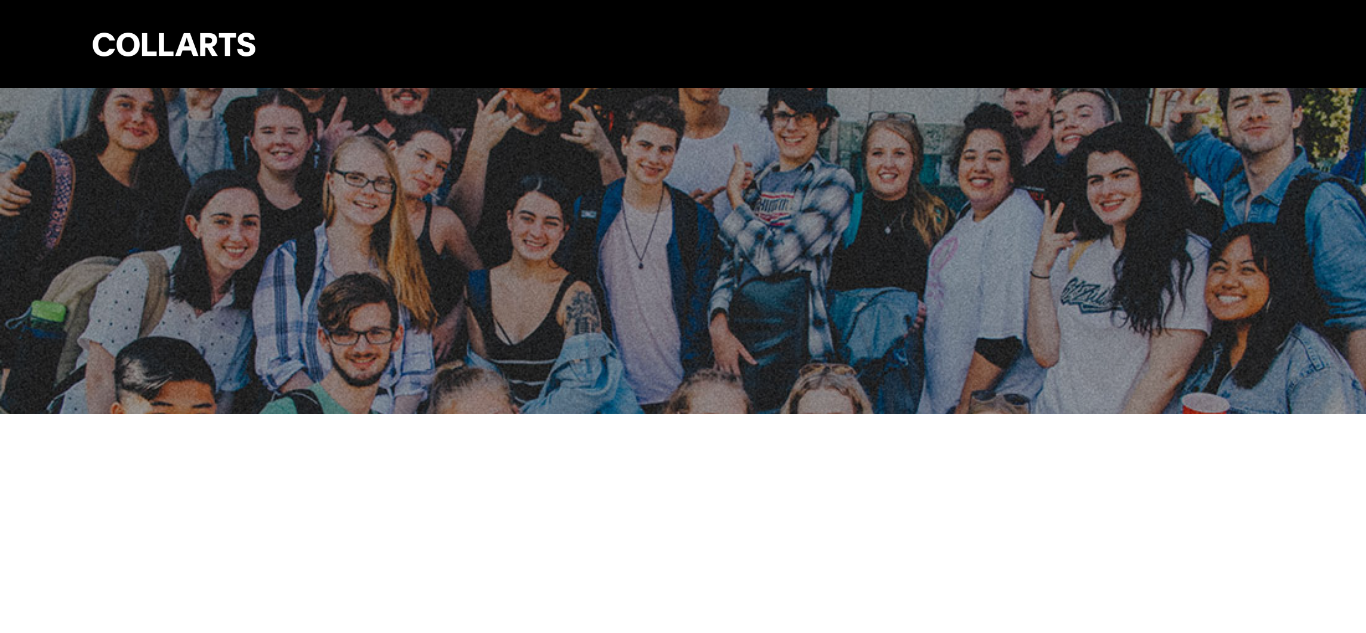 scroll, scrollTop: 0, scrollLeft: 0, axis: both 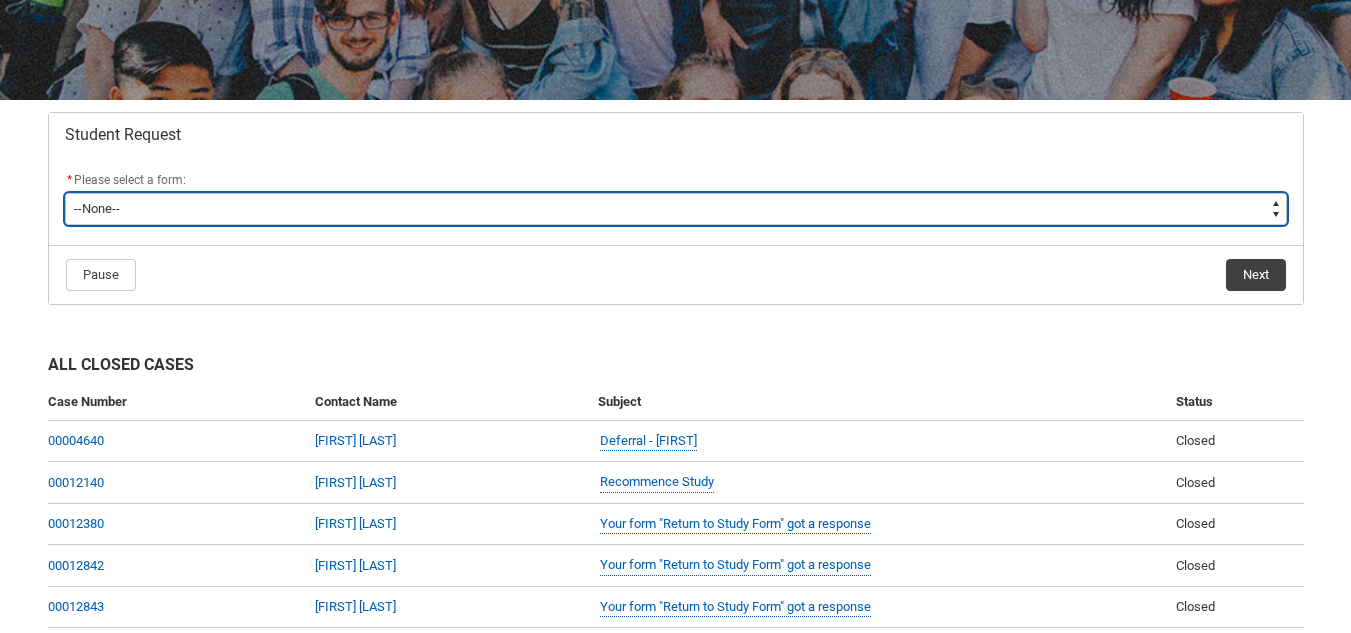 click on "--None-- Academic Transcript Application to Appeal Assignment Extension Change of Legal Name Course Credit / RPL Course Transfer Deferral / Leave of Absence Enrolment Variation Financial Hardship Program General Enquiry Grievance Reasonable Adjustment Return to Study Application Special Consideration Tuition Fee Refund Withdraw & Cancel Enrolment Information Release" at bounding box center (676, 209) 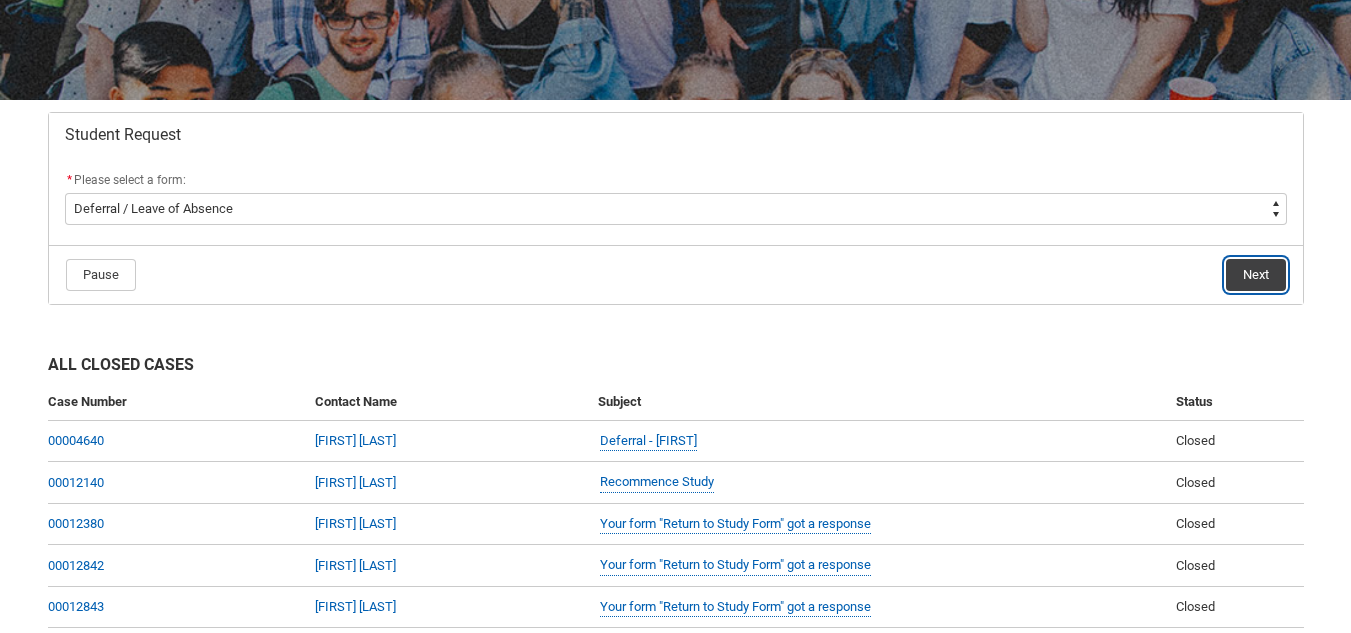 click on "Next" 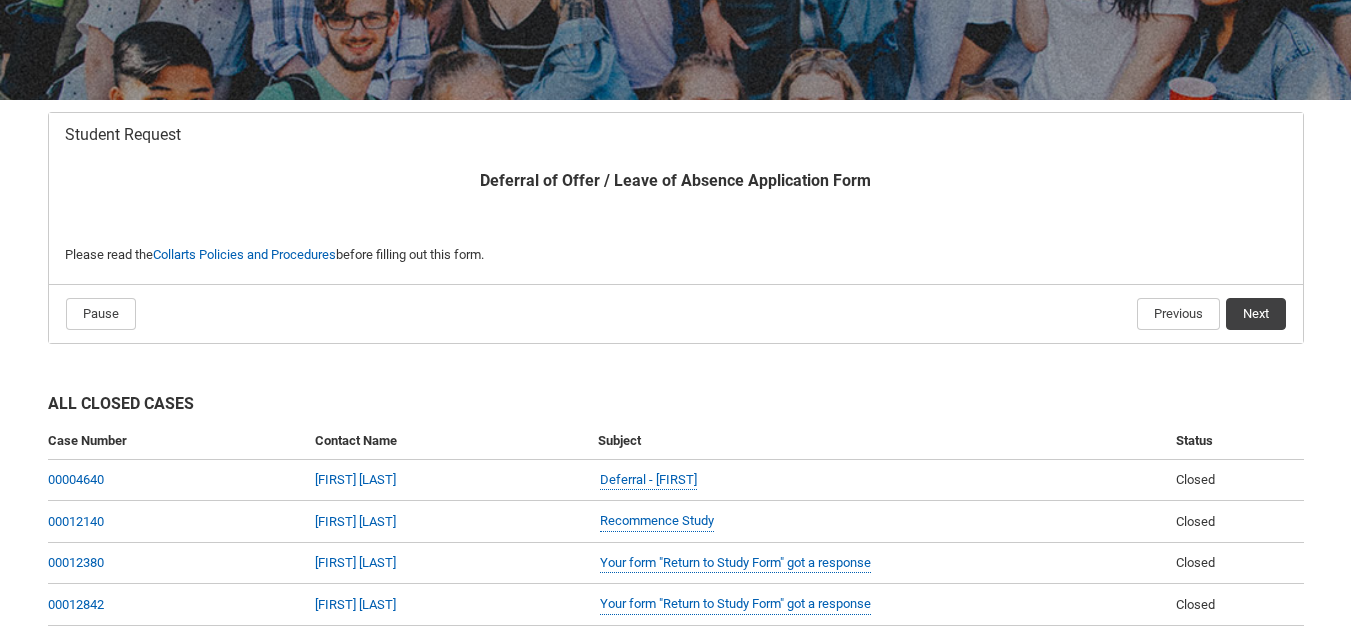 scroll, scrollTop: 213, scrollLeft: 0, axis: vertical 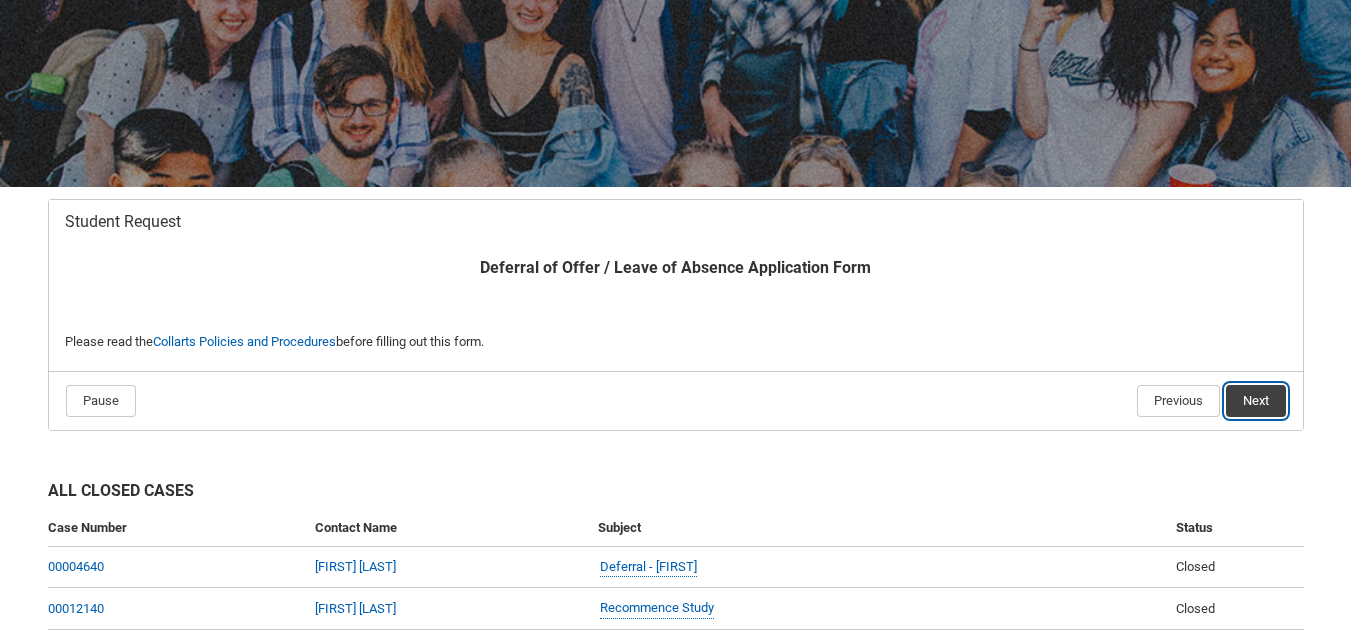 click on "Next" 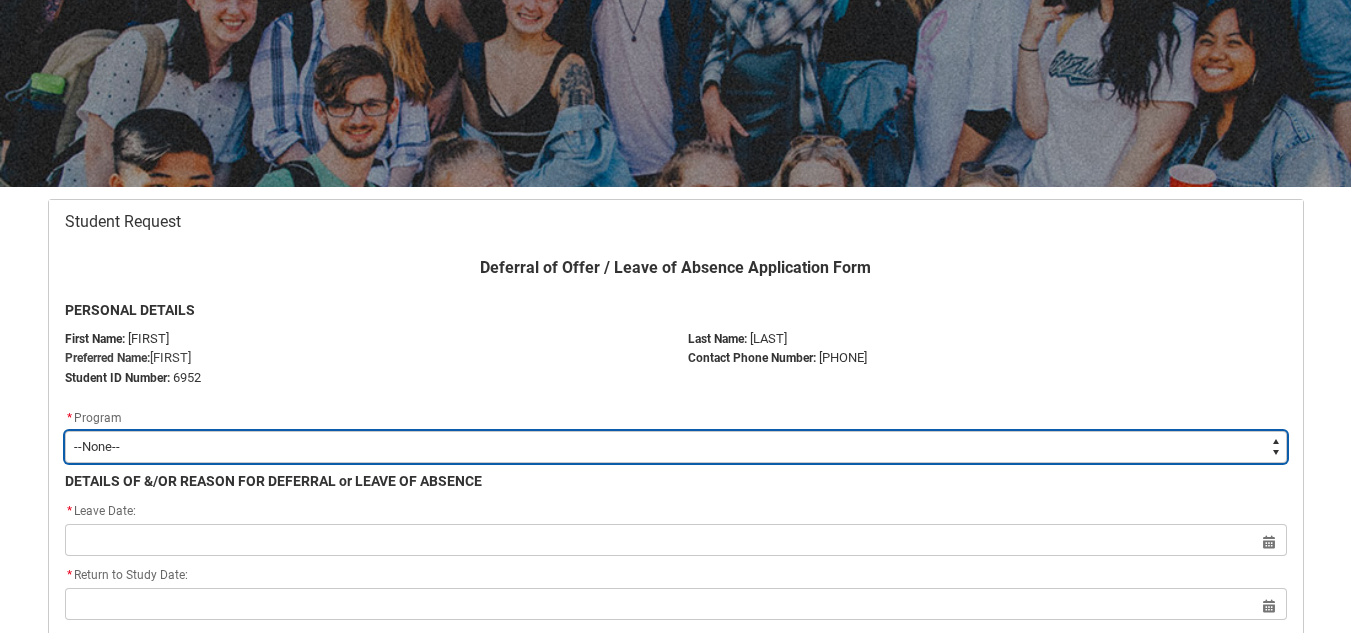 click on "--None-- Bachelor of Design (Fashion & Sustainability)" at bounding box center [676, 447] 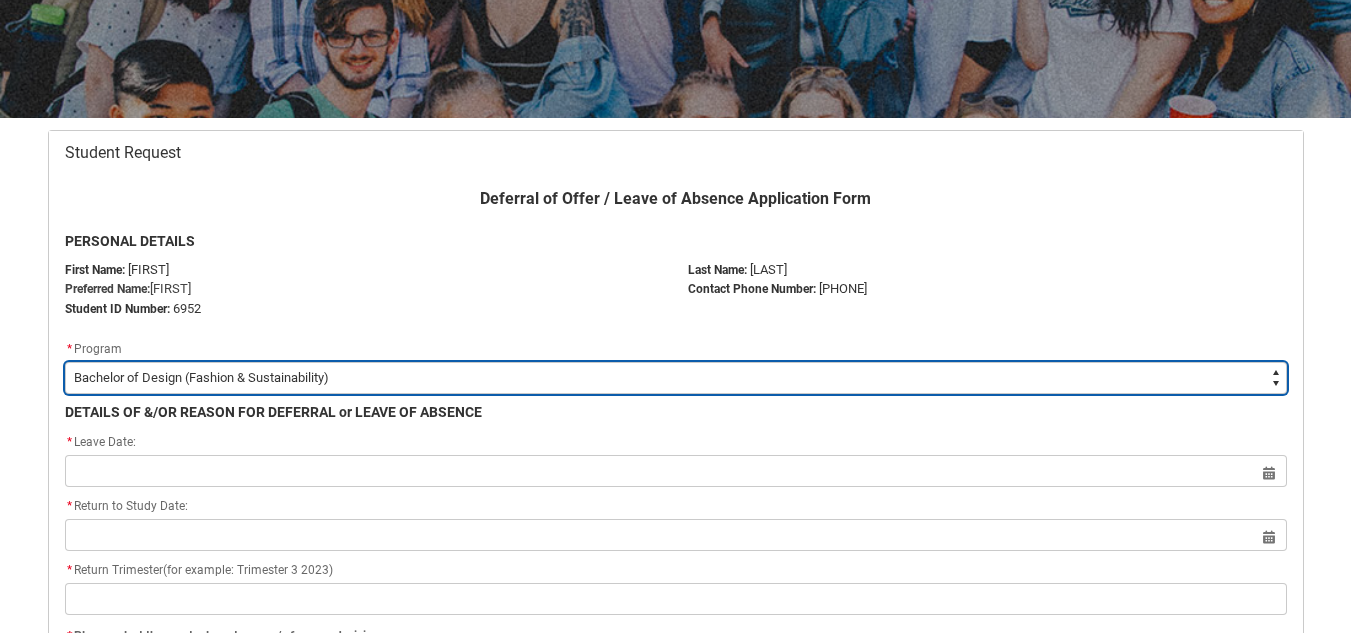 scroll, scrollTop: 313, scrollLeft: 0, axis: vertical 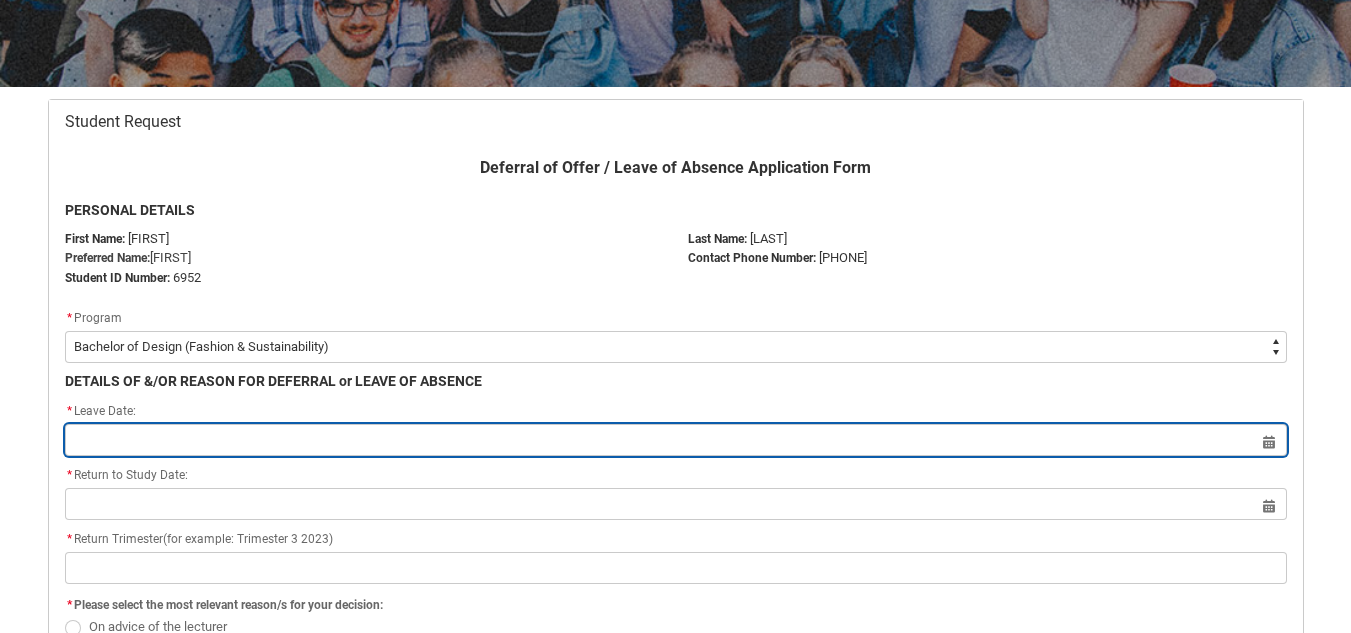click at bounding box center (676, 440) 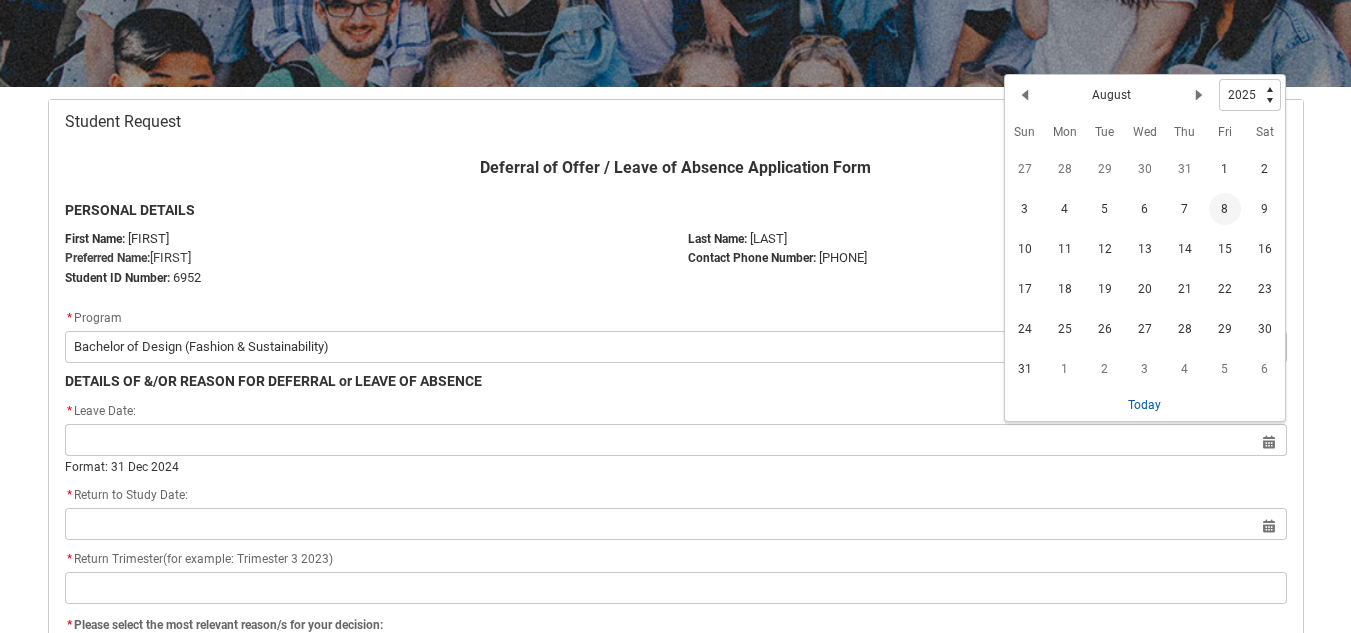 click on "8" 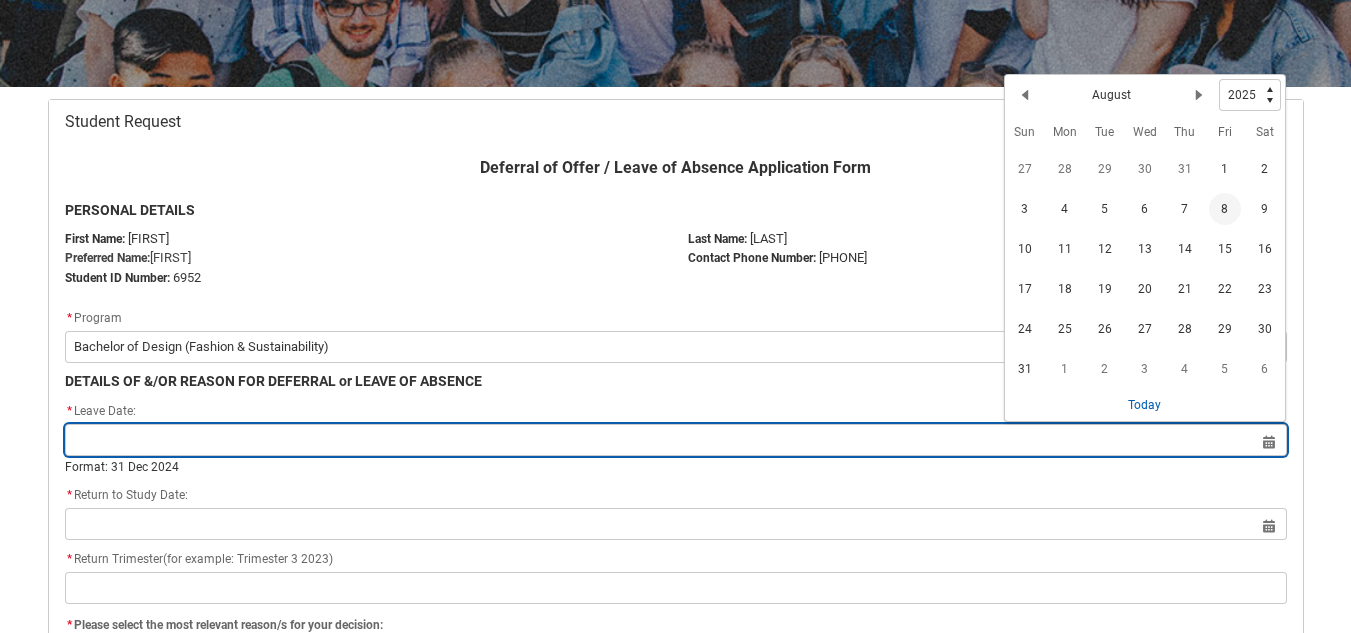 type on "2025-08-08" 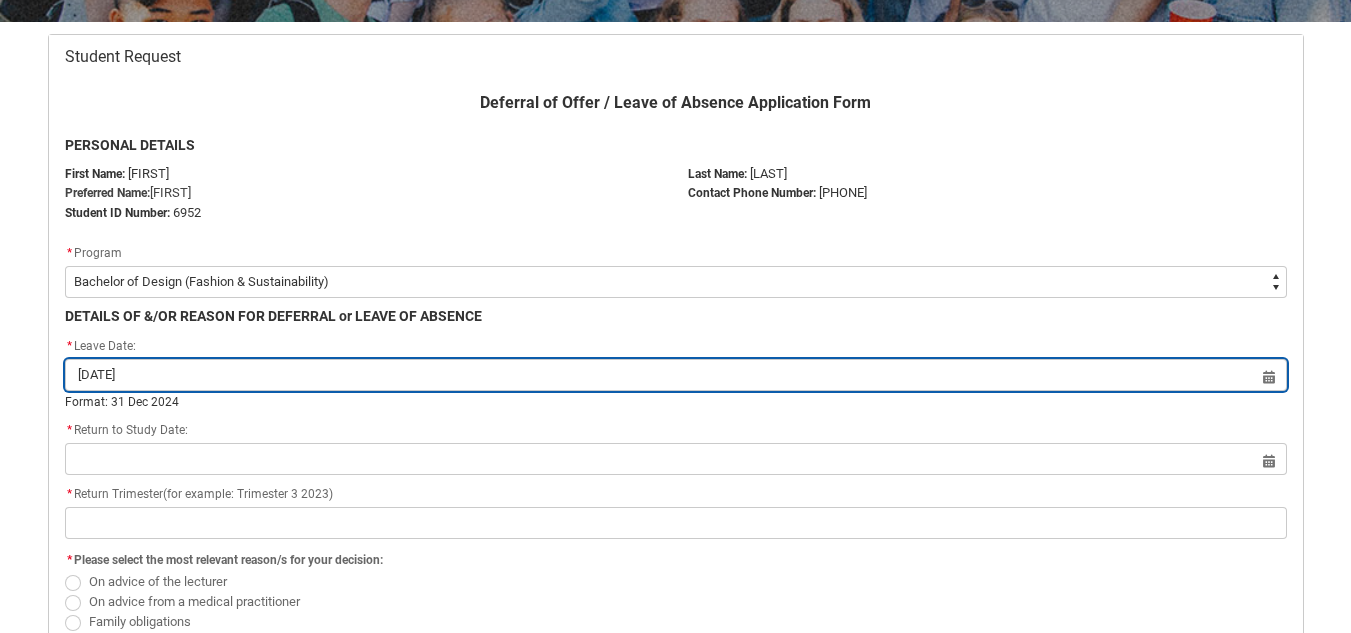 scroll, scrollTop: 413, scrollLeft: 0, axis: vertical 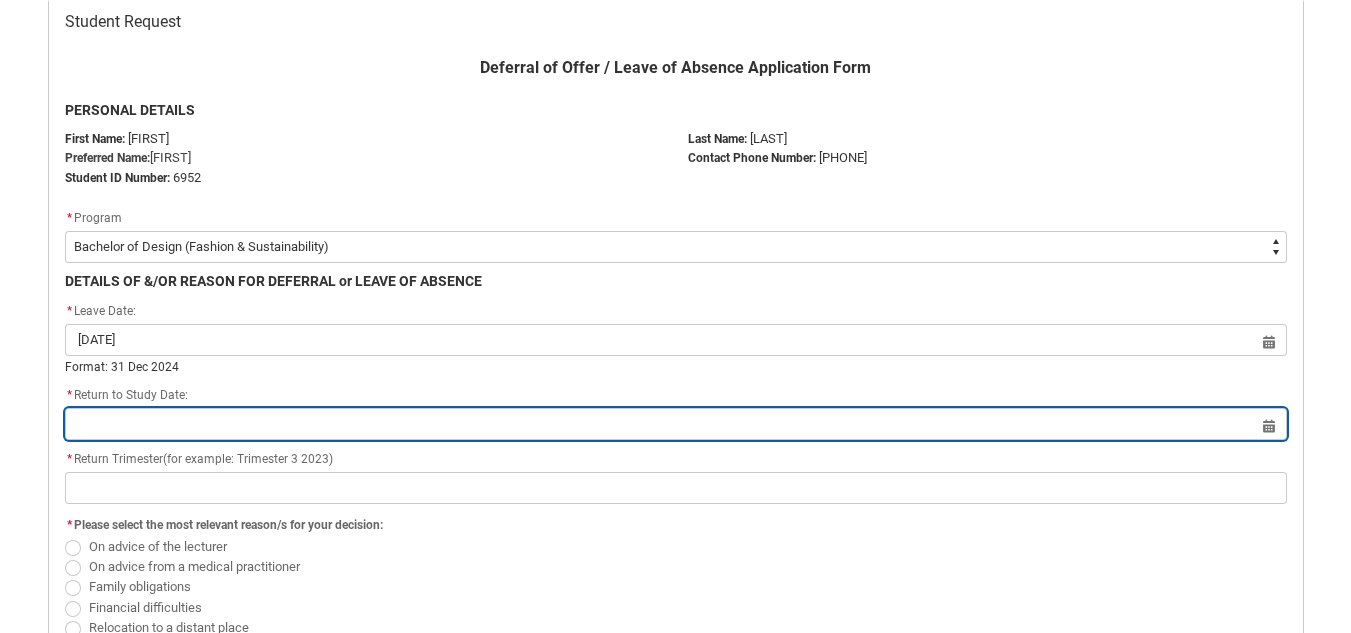 click at bounding box center (676, 424) 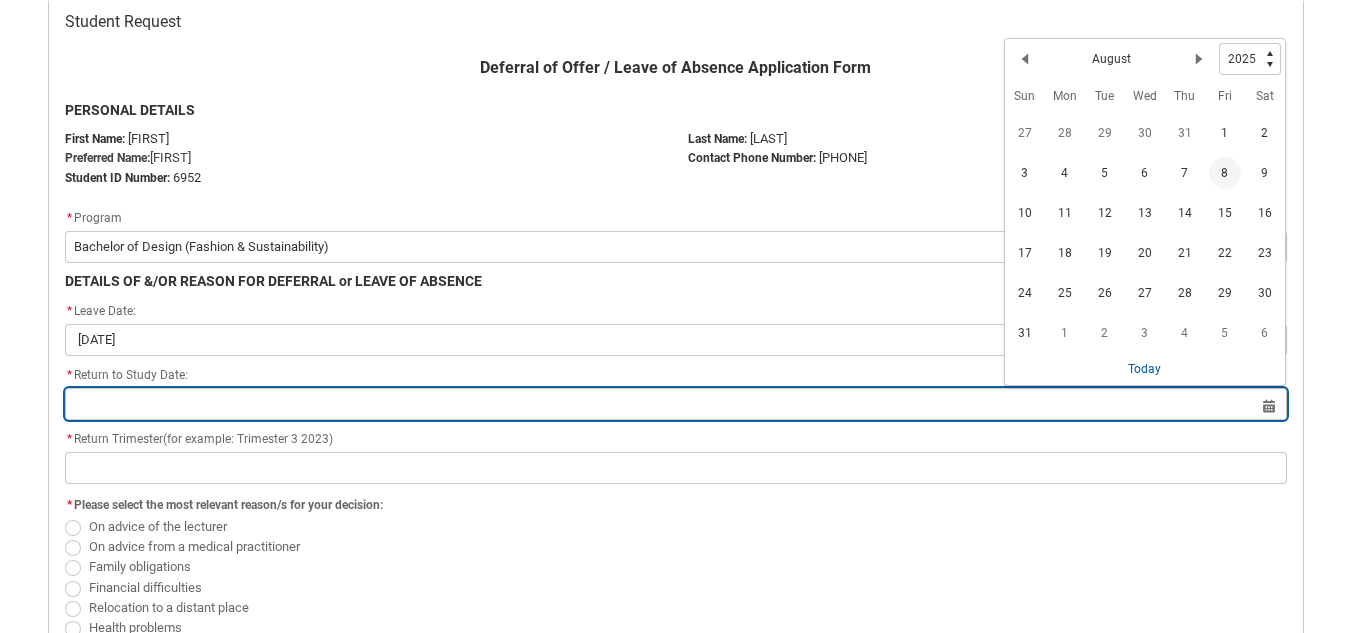 type 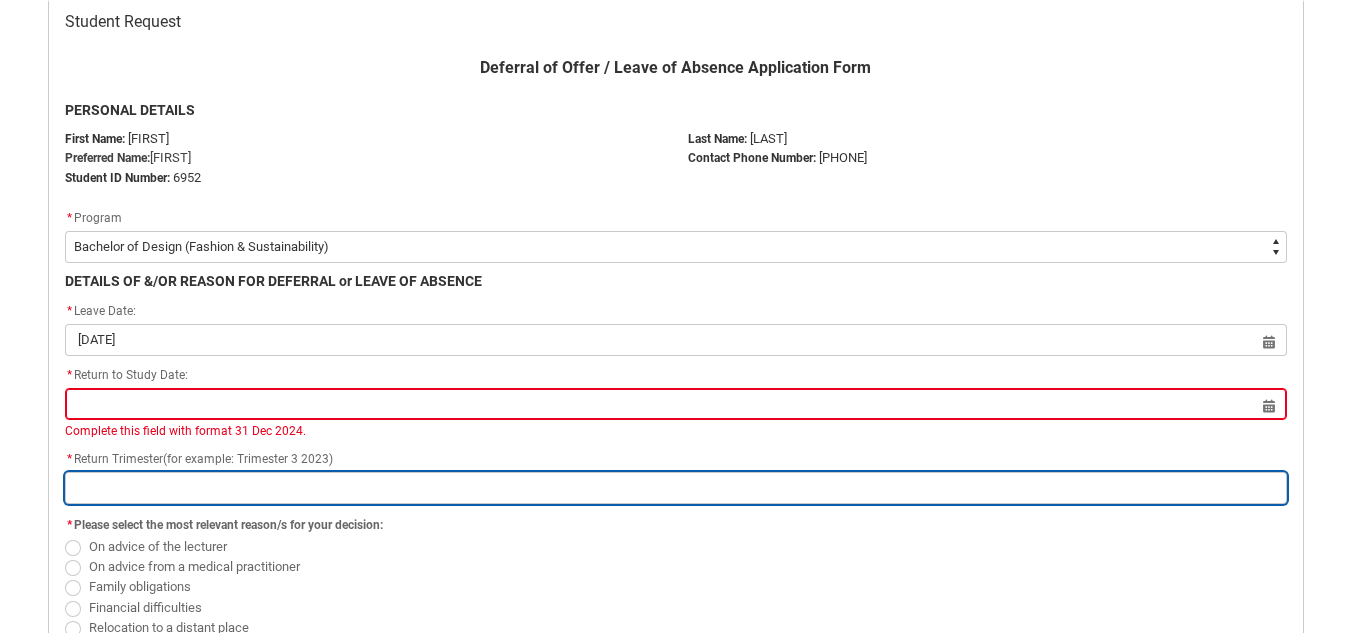 click at bounding box center (676, 488) 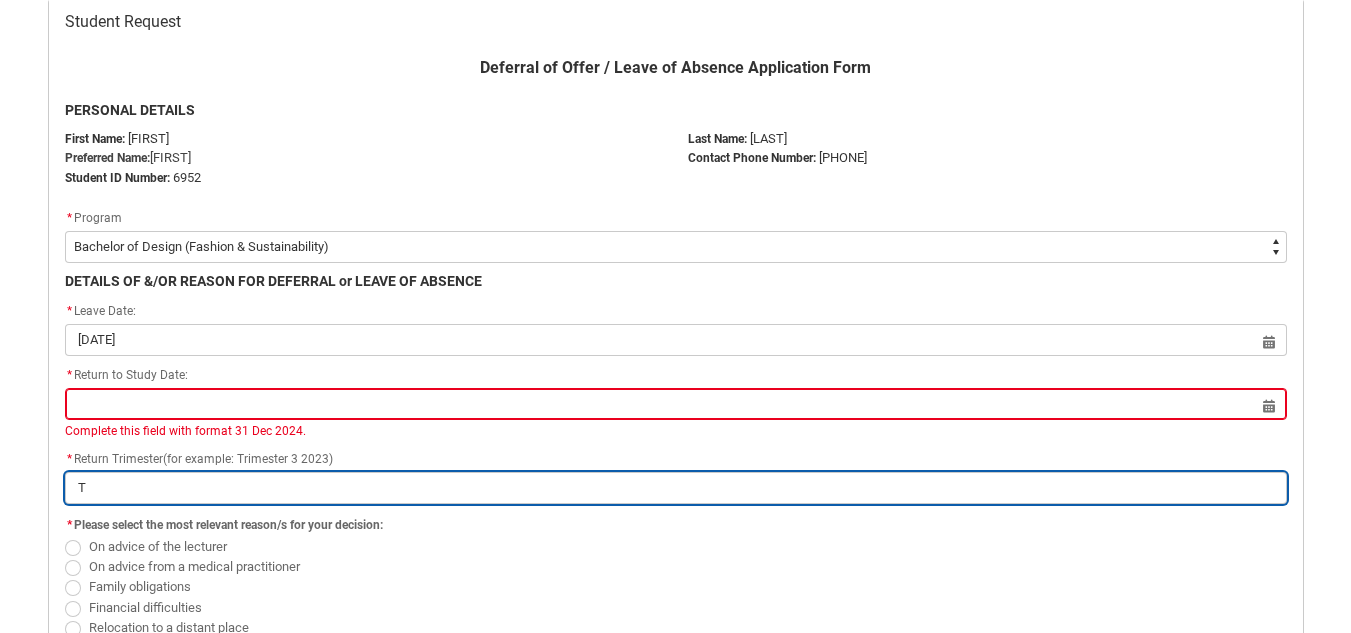 type on "Tr" 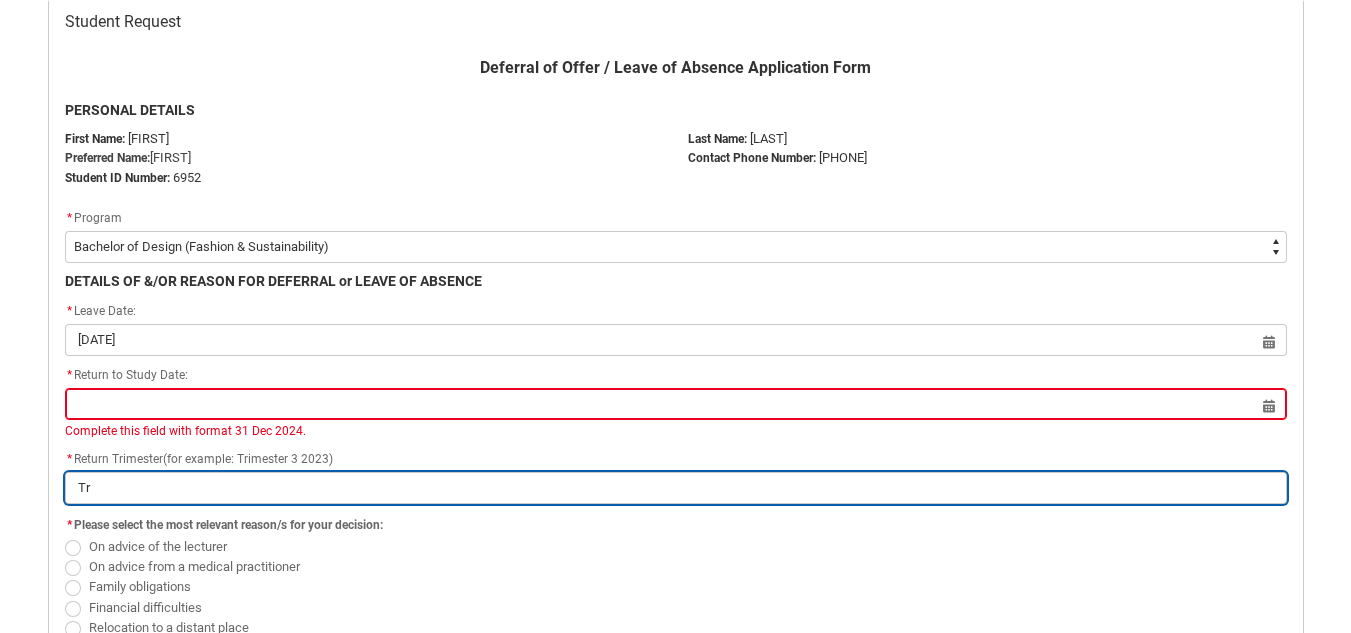 type on "Tri" 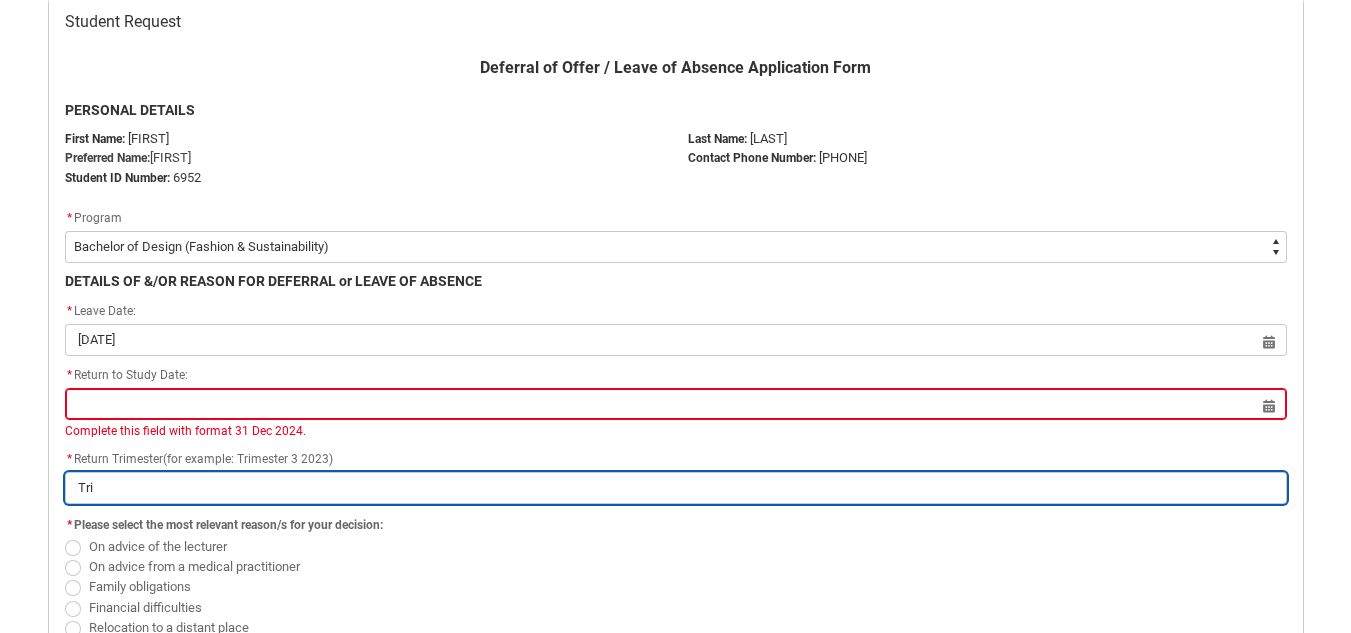 type on "Trim" 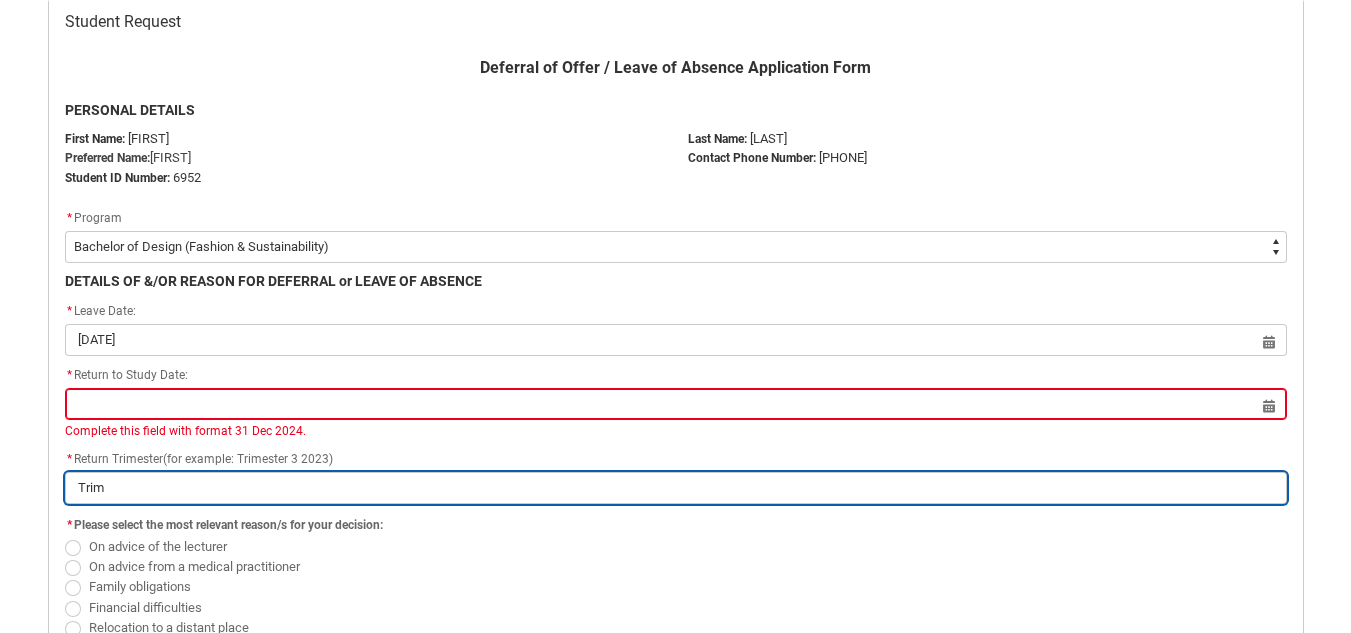 type on "Trime" 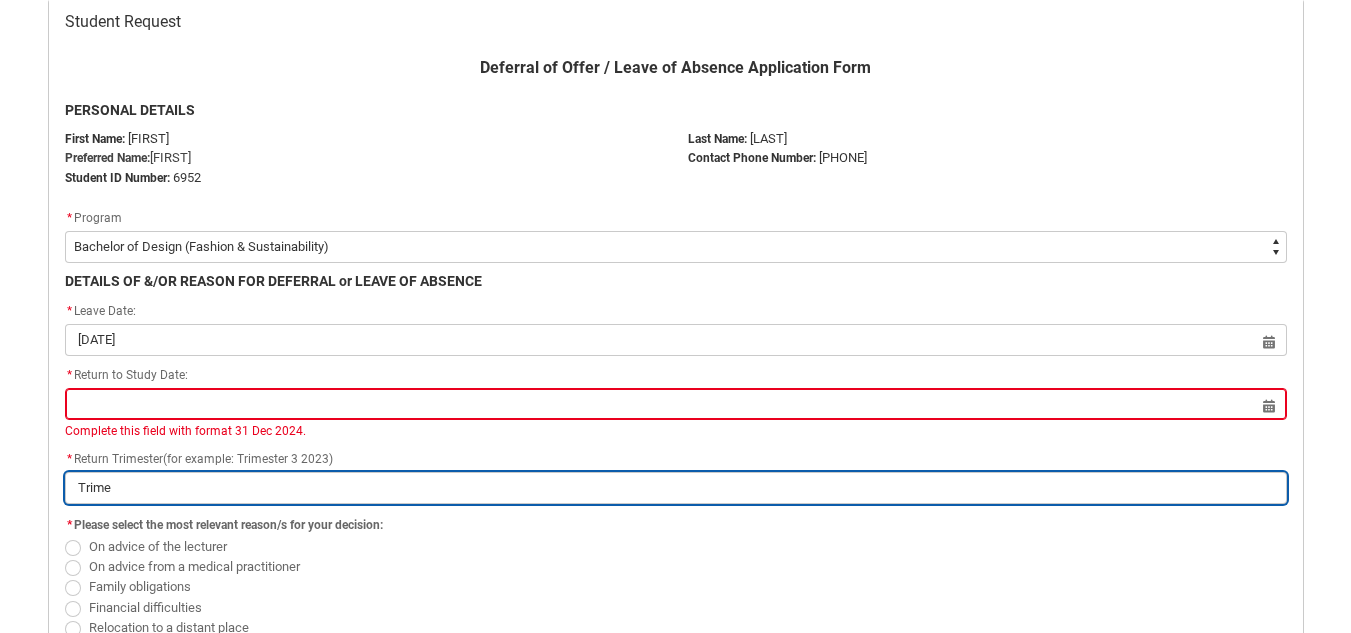 type on "Trimes" 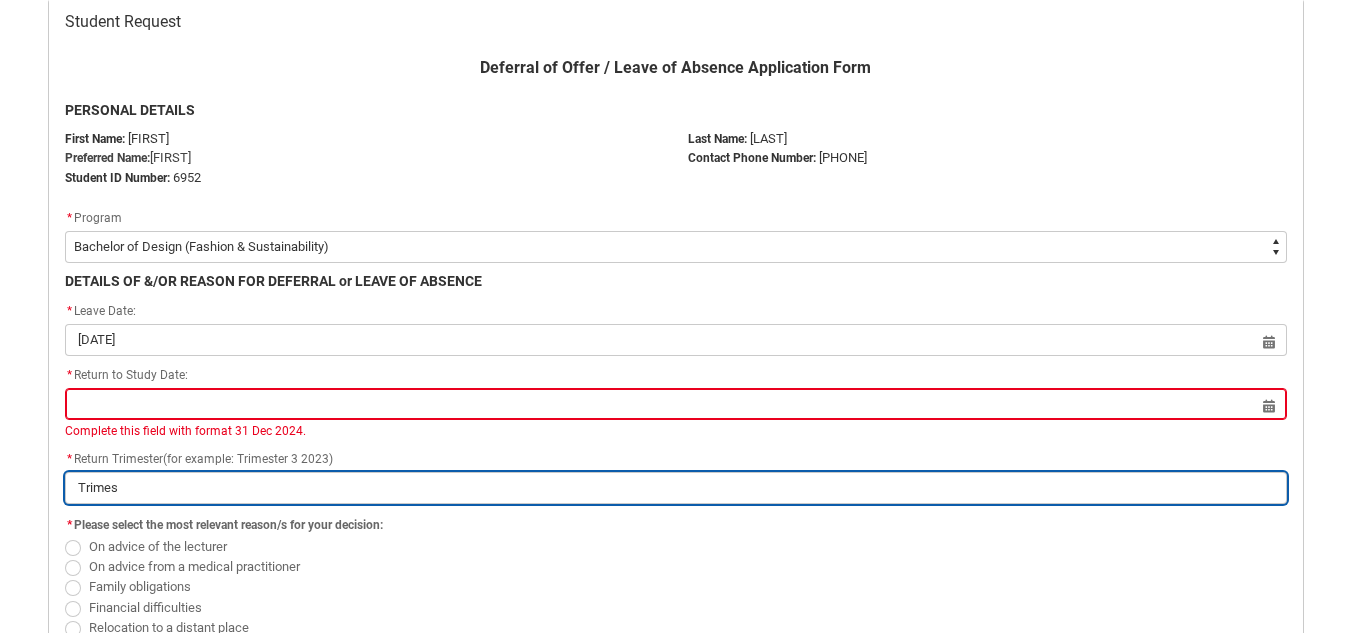 type on "Trimest" 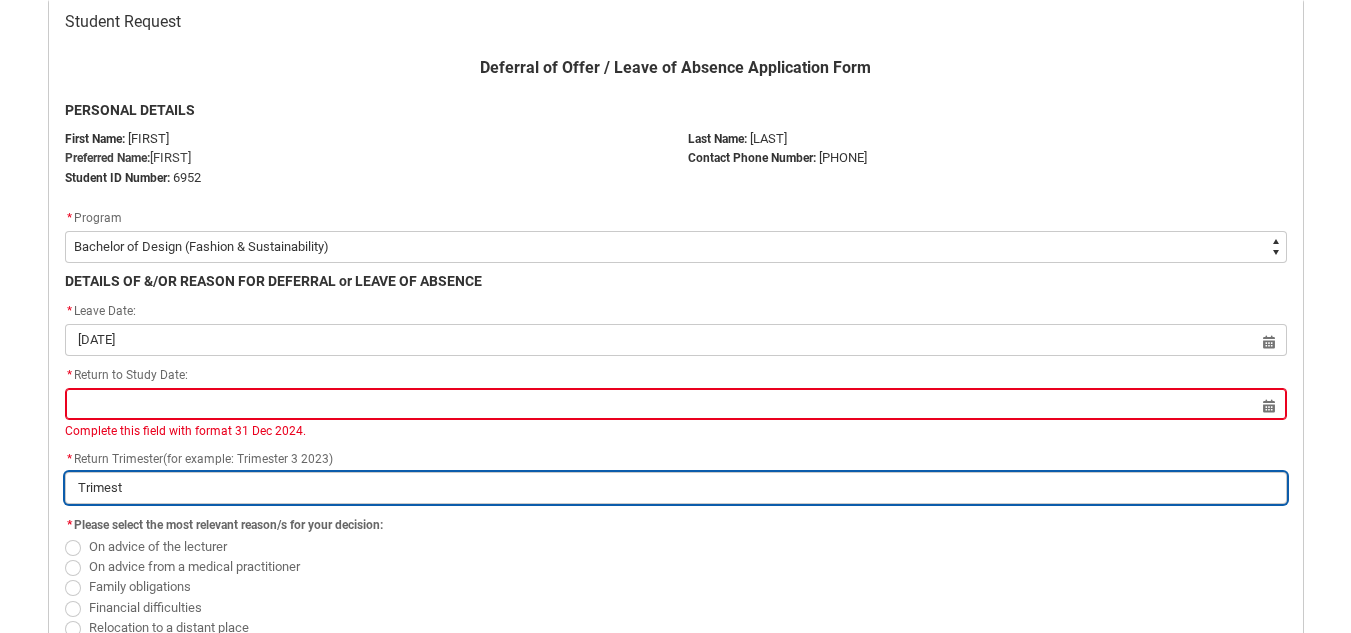 type on "Trimeste" 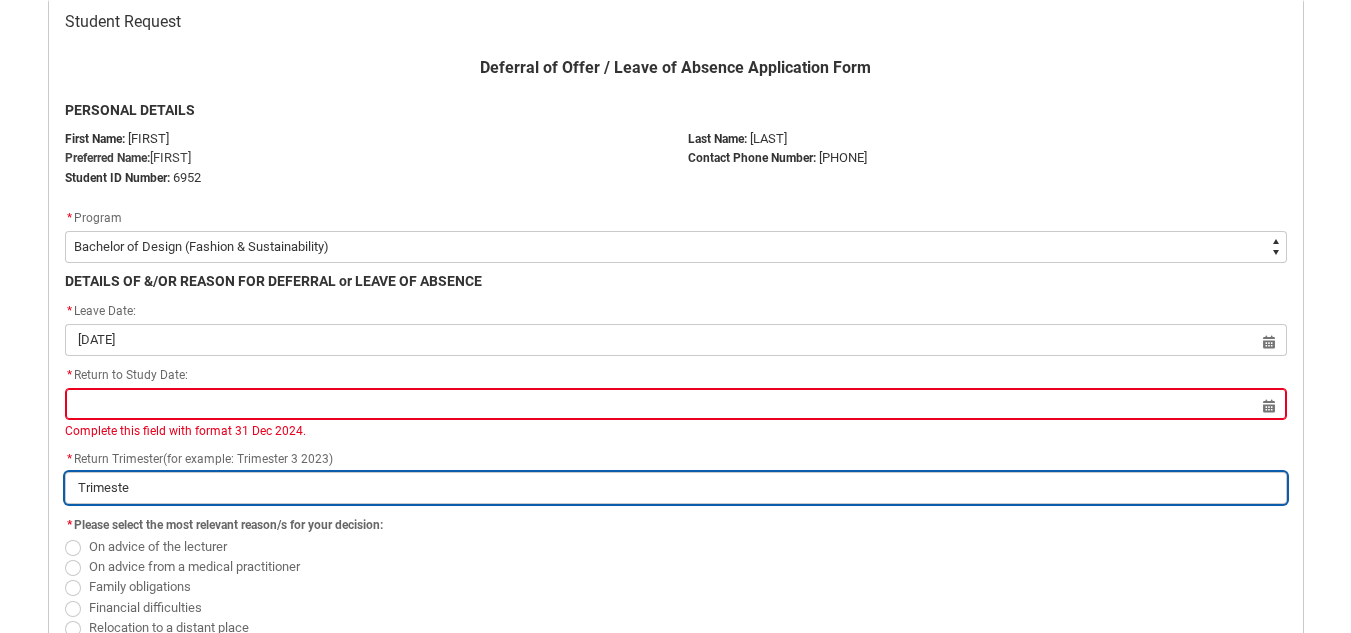 type on "Trimester" 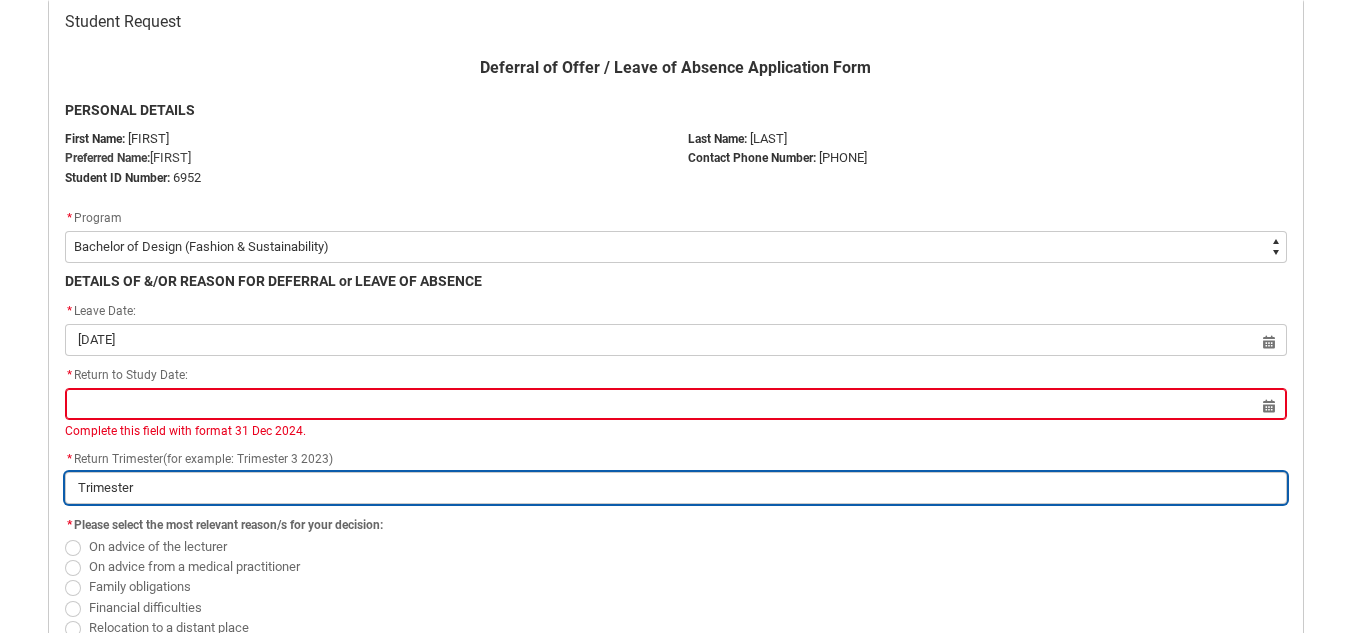 type on "Trimester" 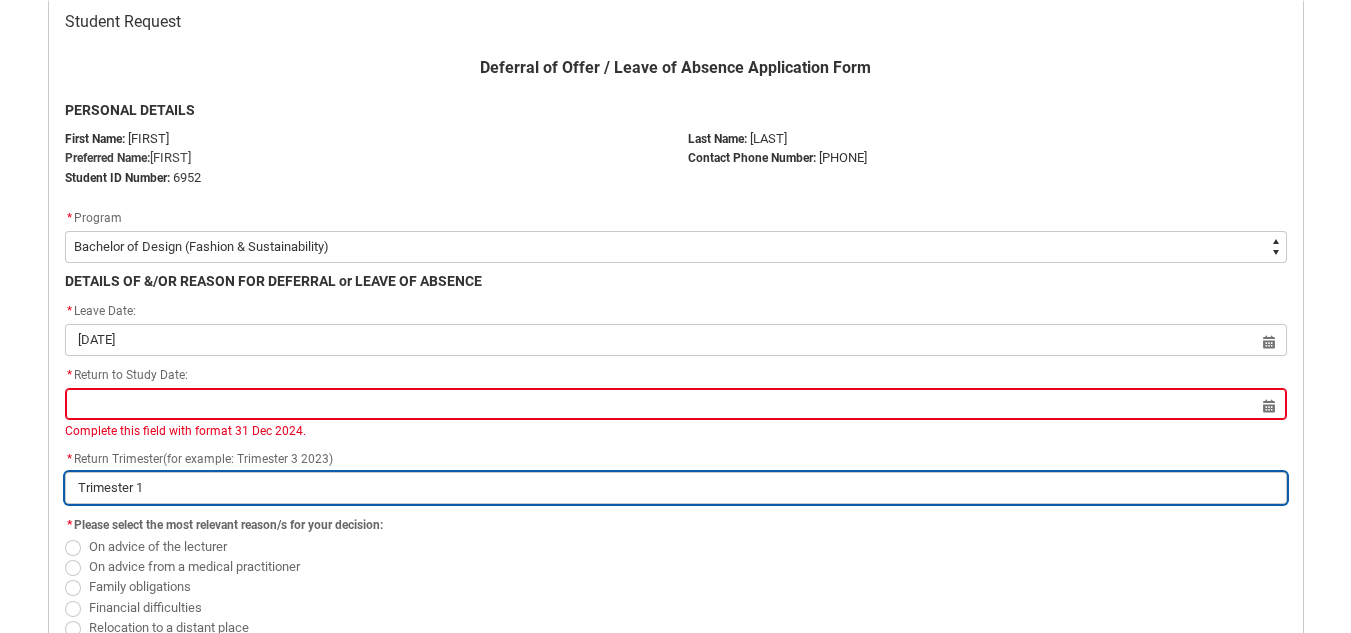 type on "Trimester 1" 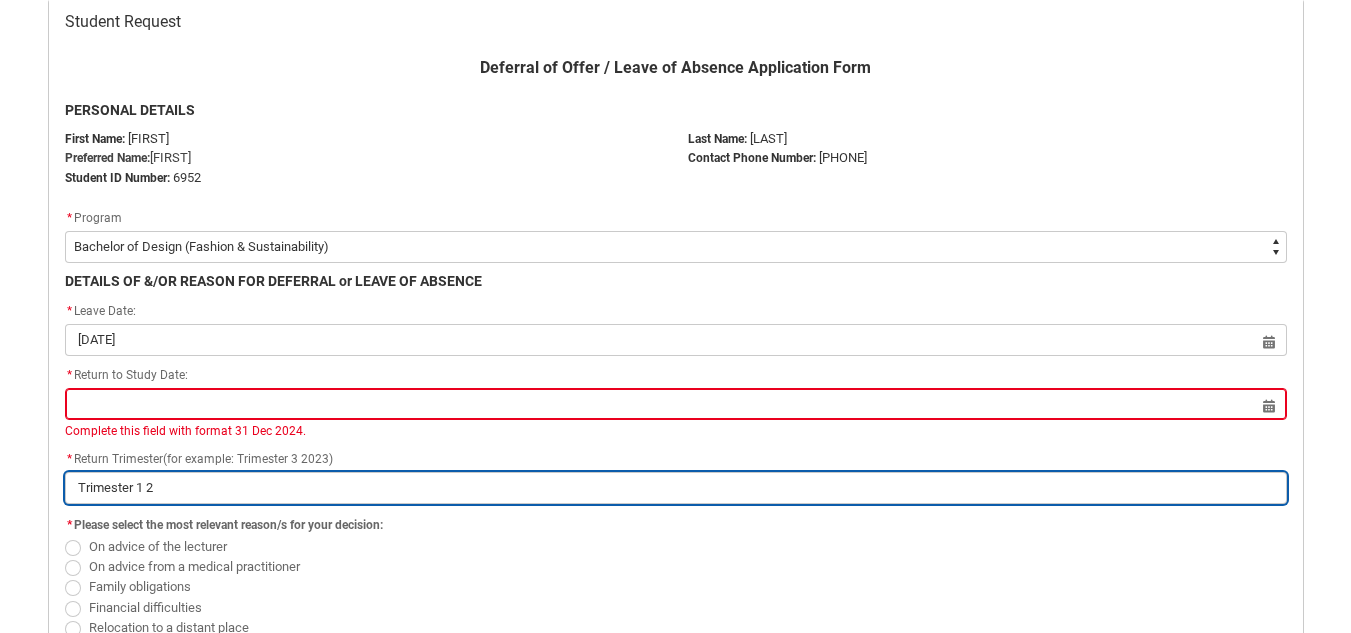 type on "Trimester 1 20" 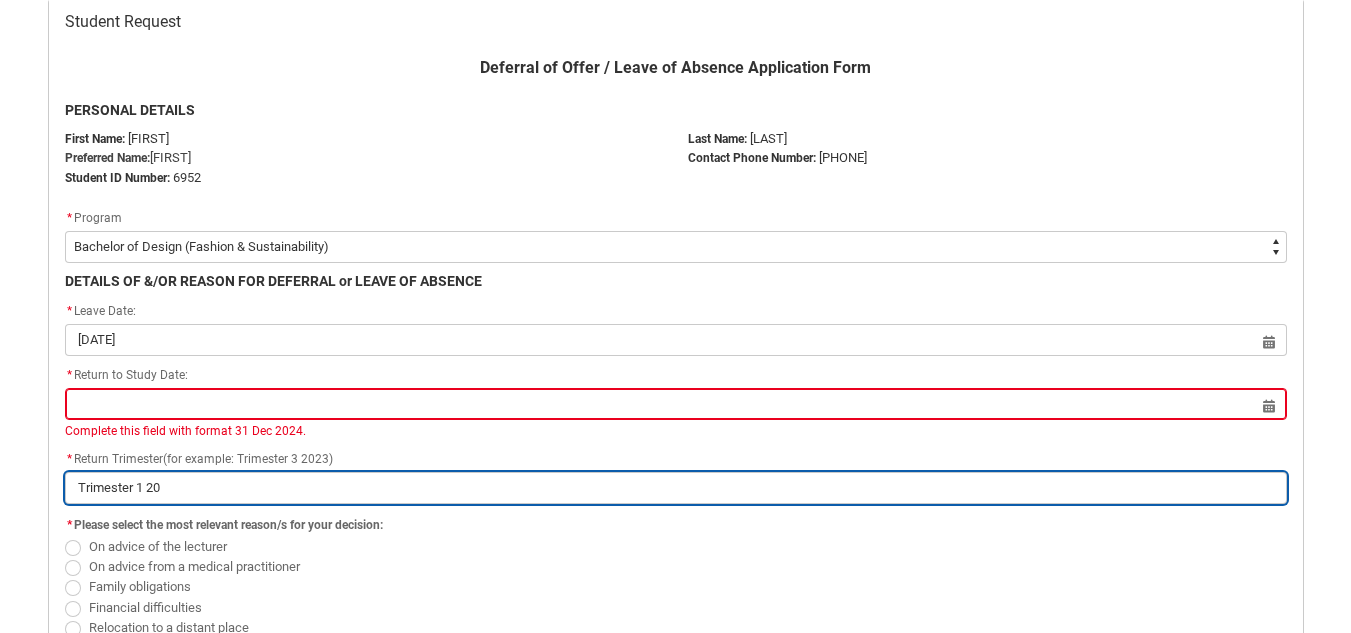 type on "Trimester 1 202" 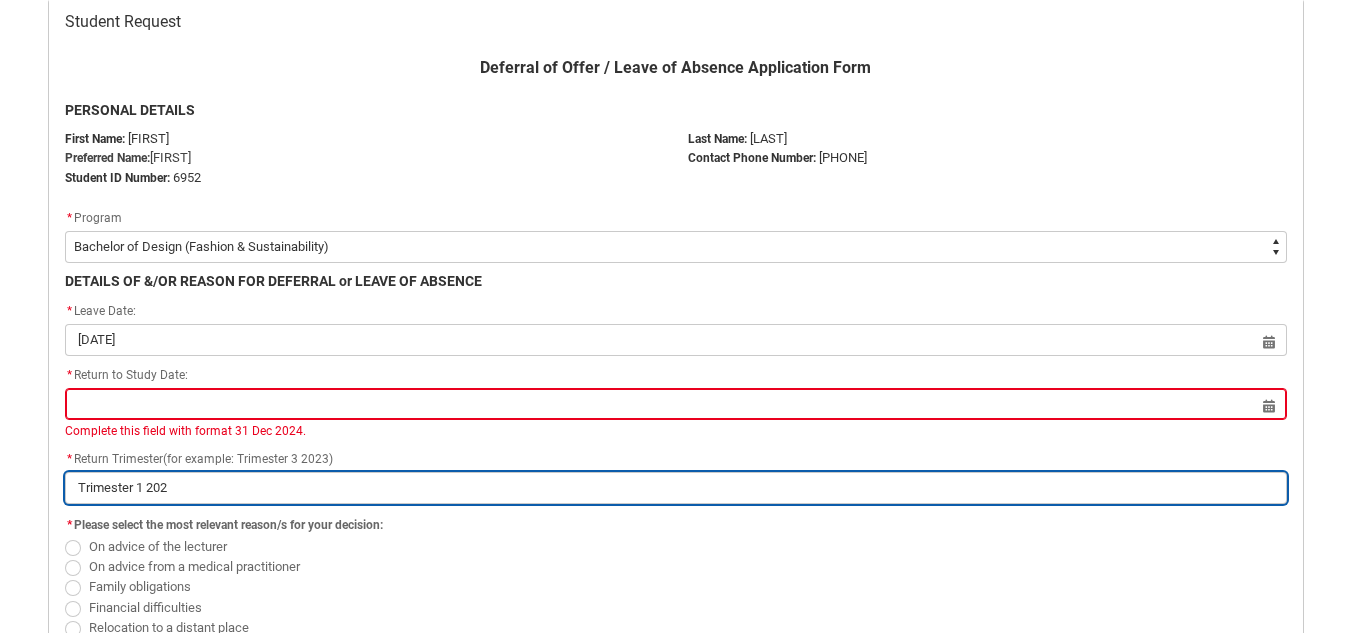 type on "Trimester 1 2026" 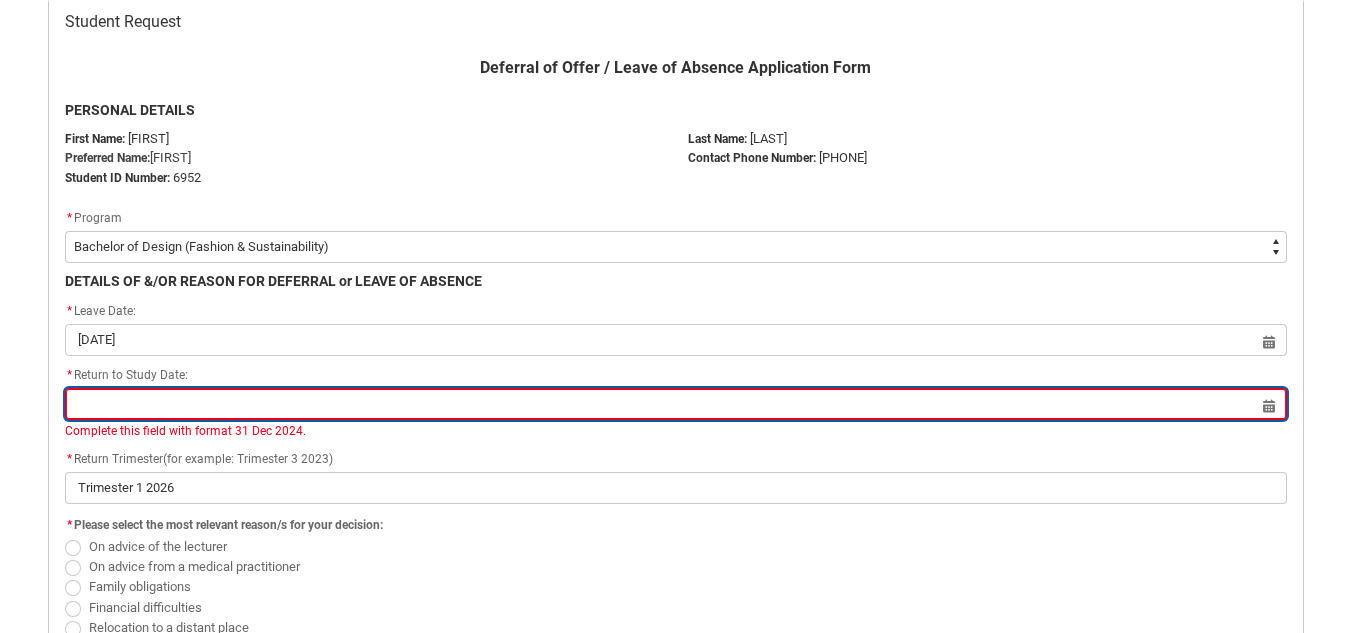 click at bounding box center [676, 404] 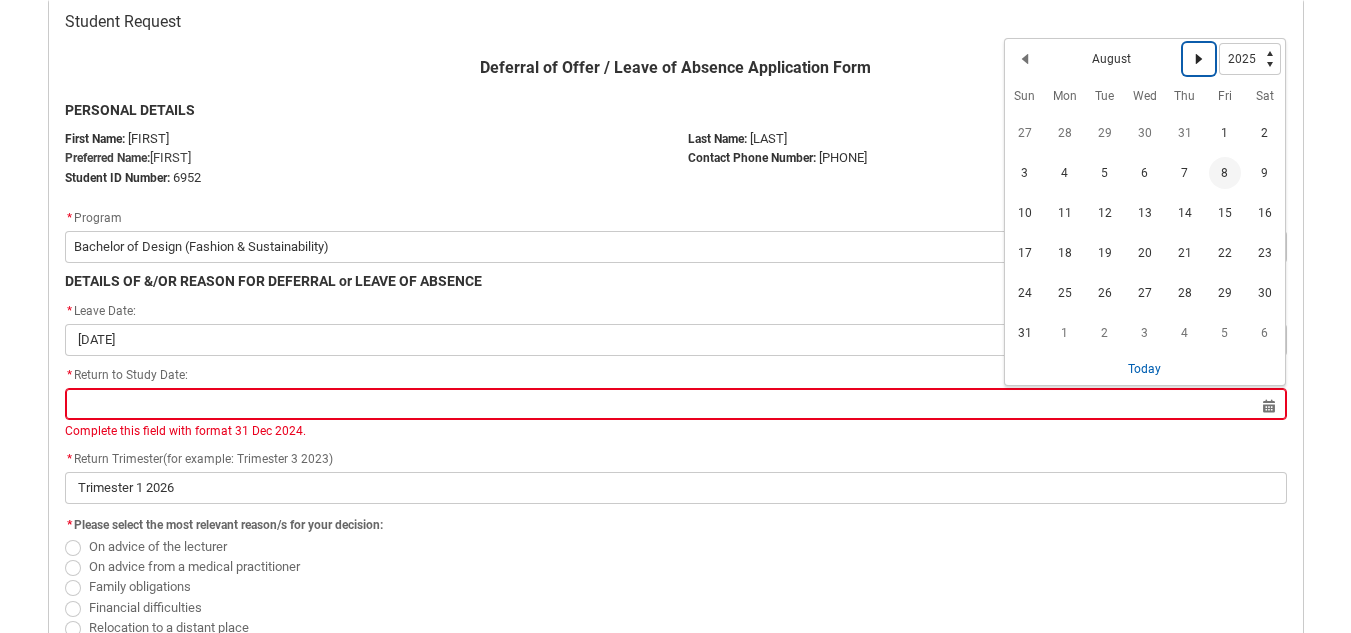 click on "Next Month" 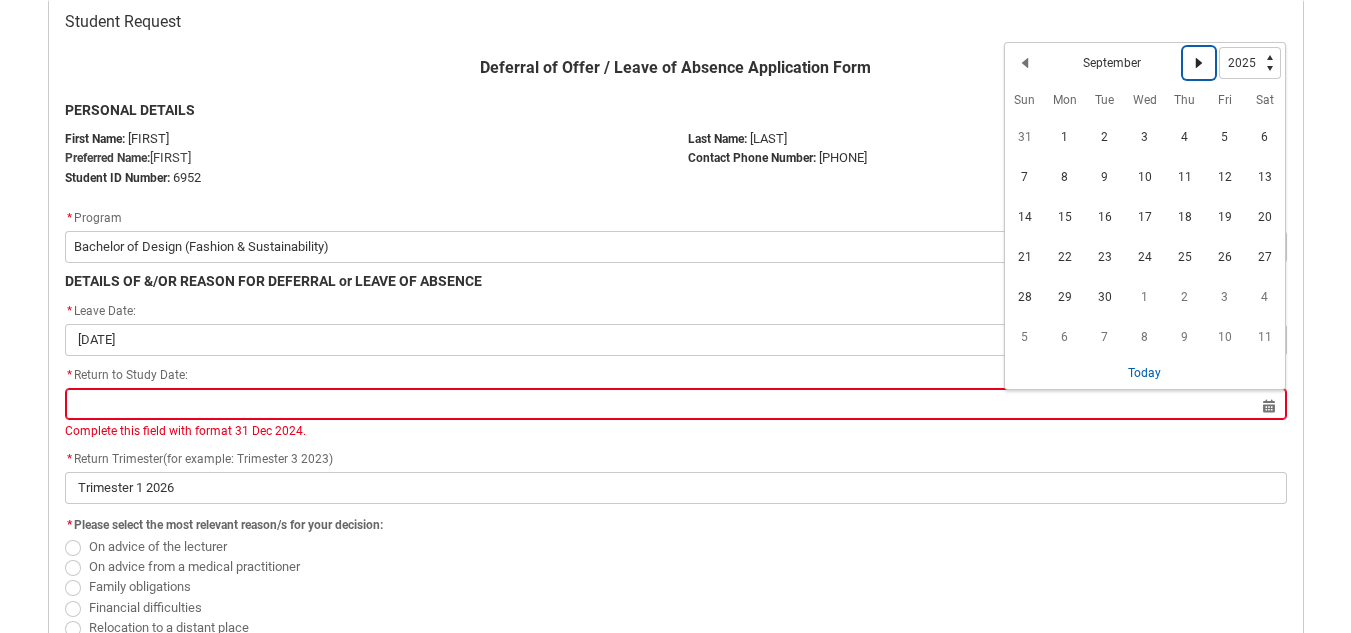 click on "Next Month" 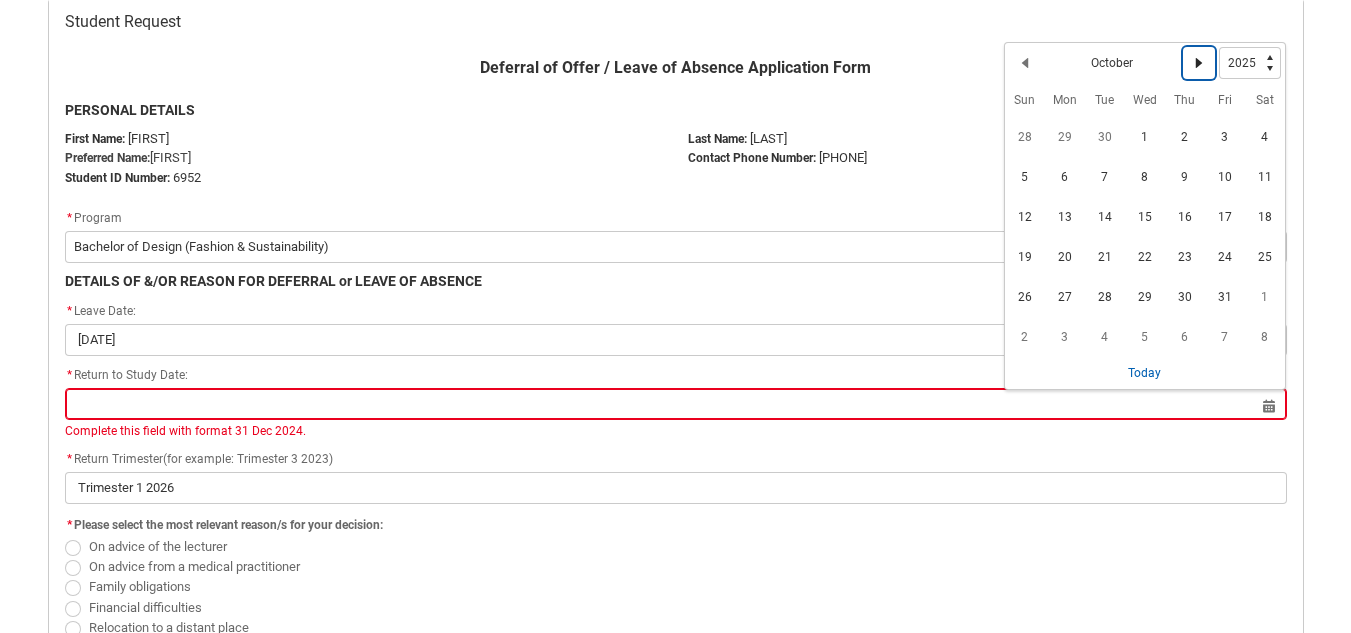 click on "Next Month" 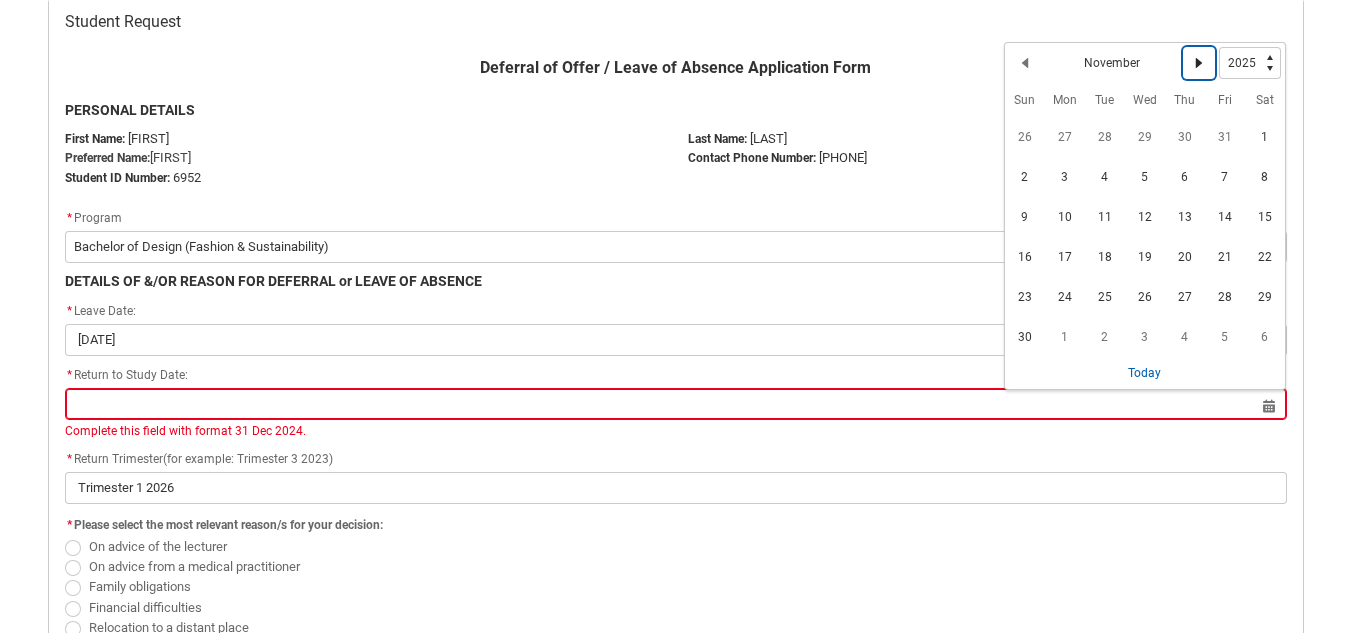 click on "Next Month" 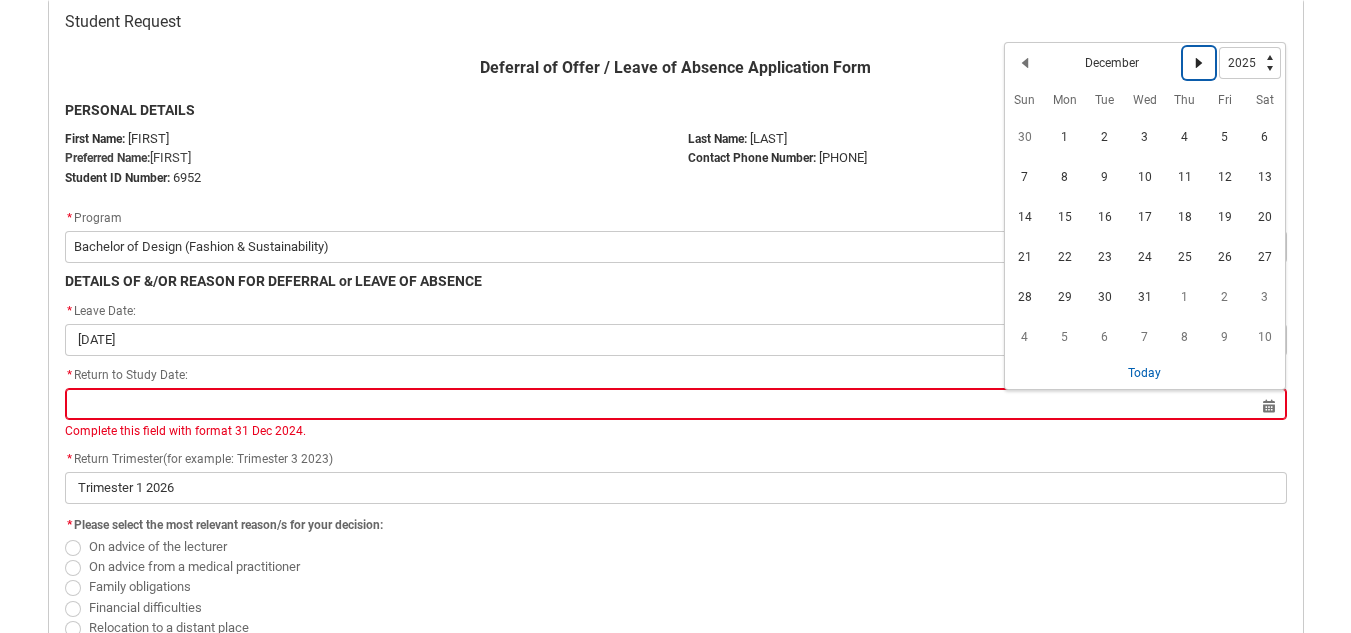 click on "Next Month" 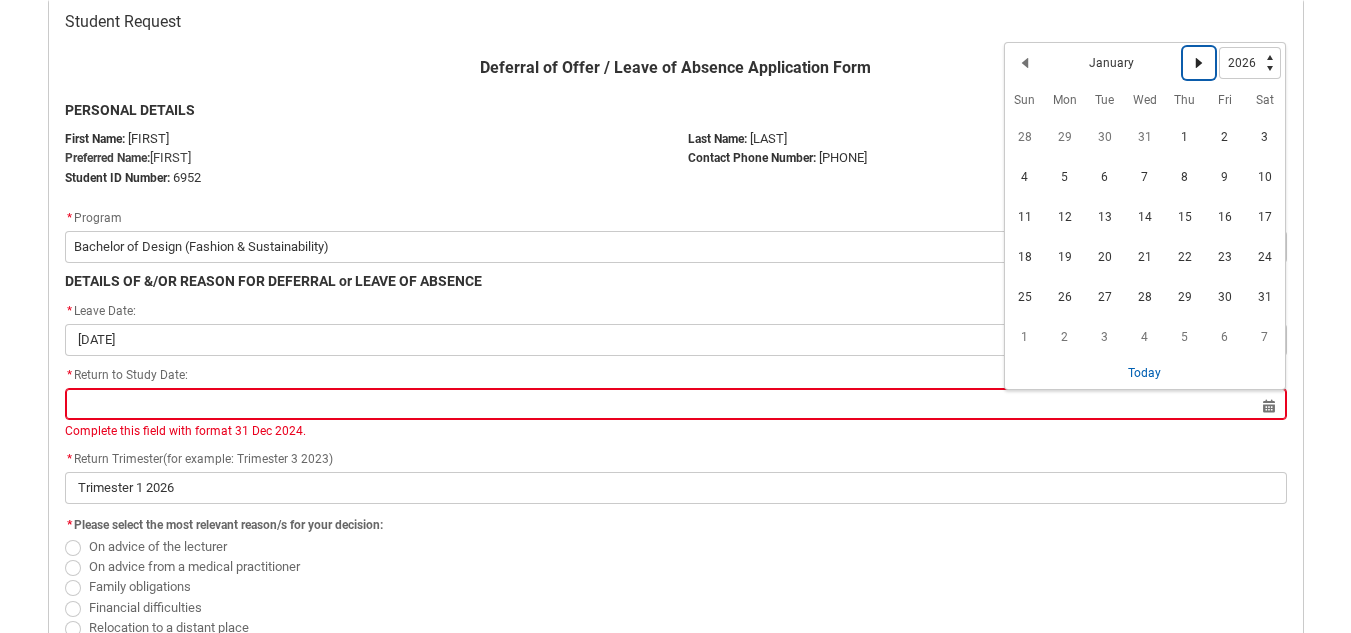 click on "Next Month" 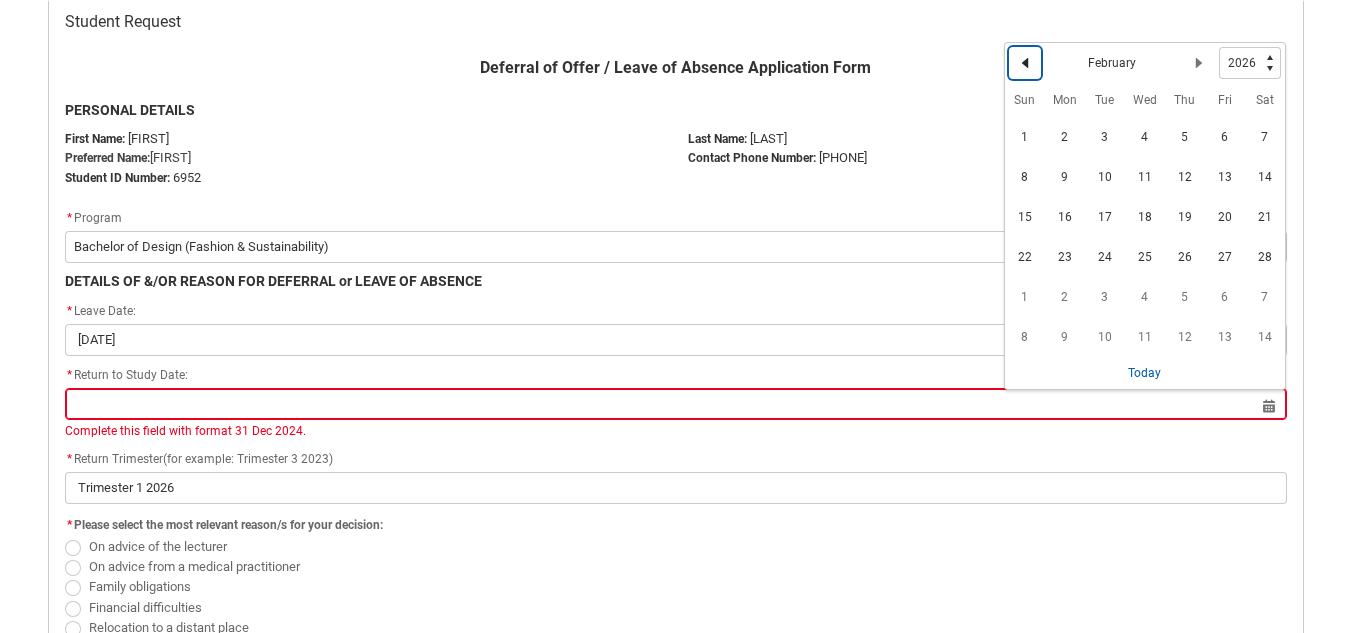 click 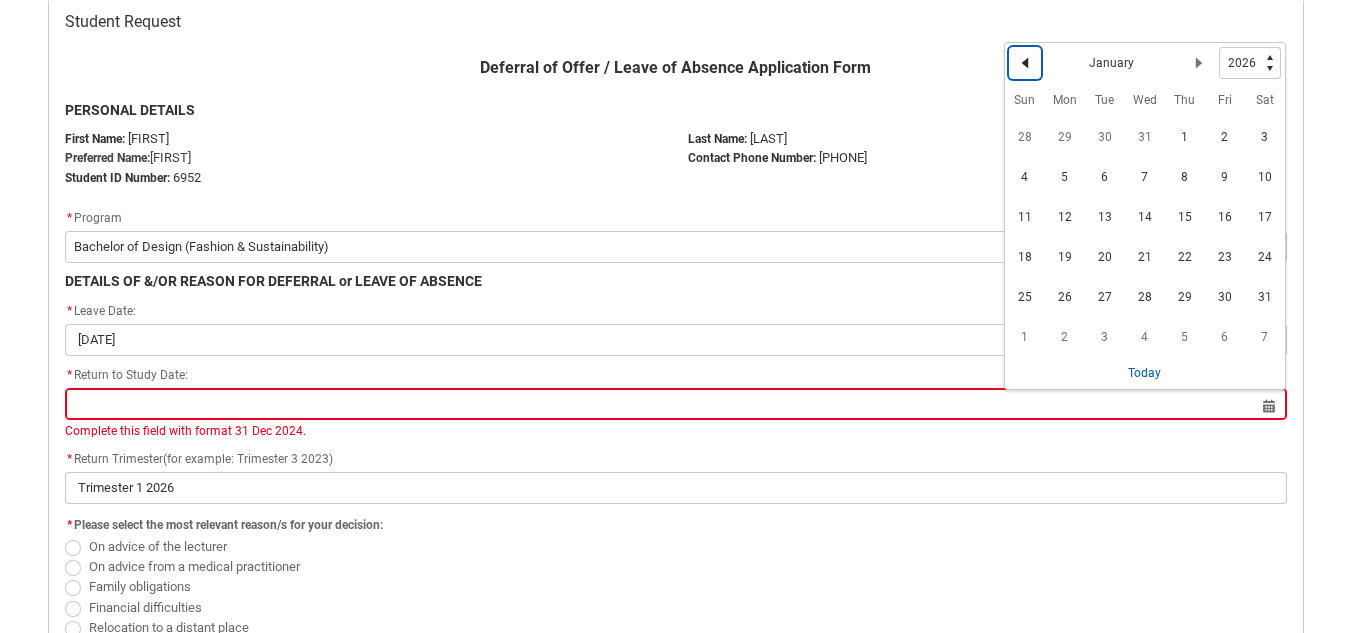 click 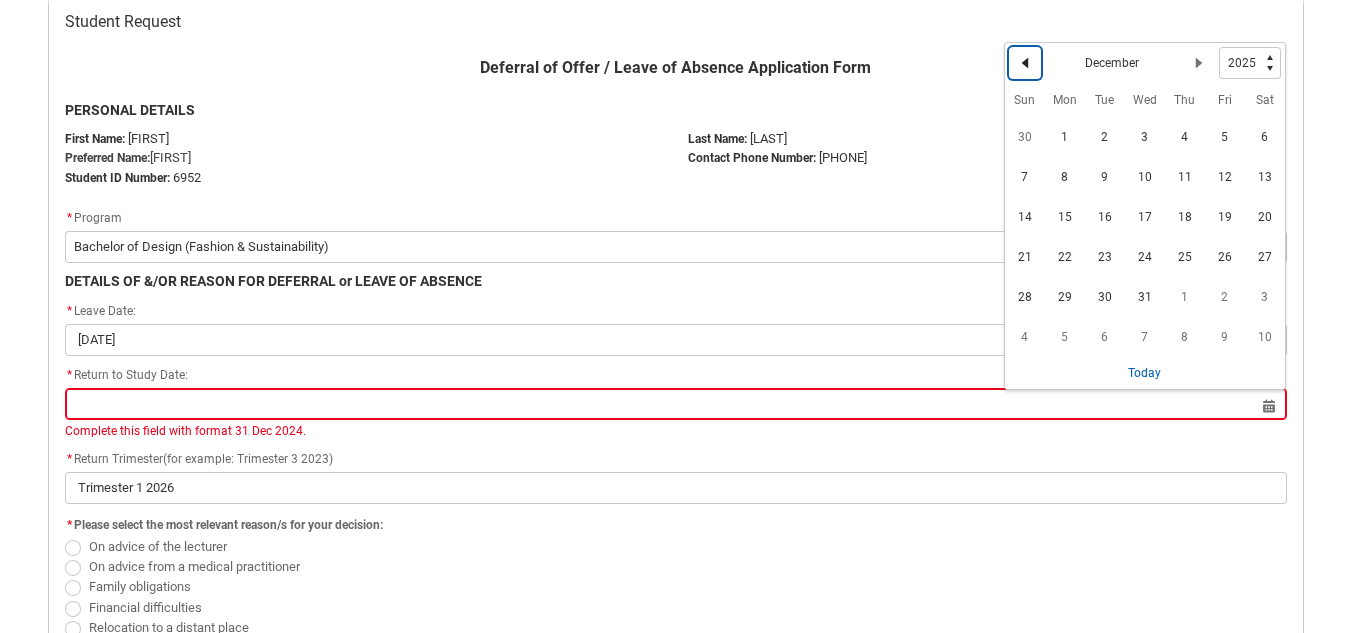click 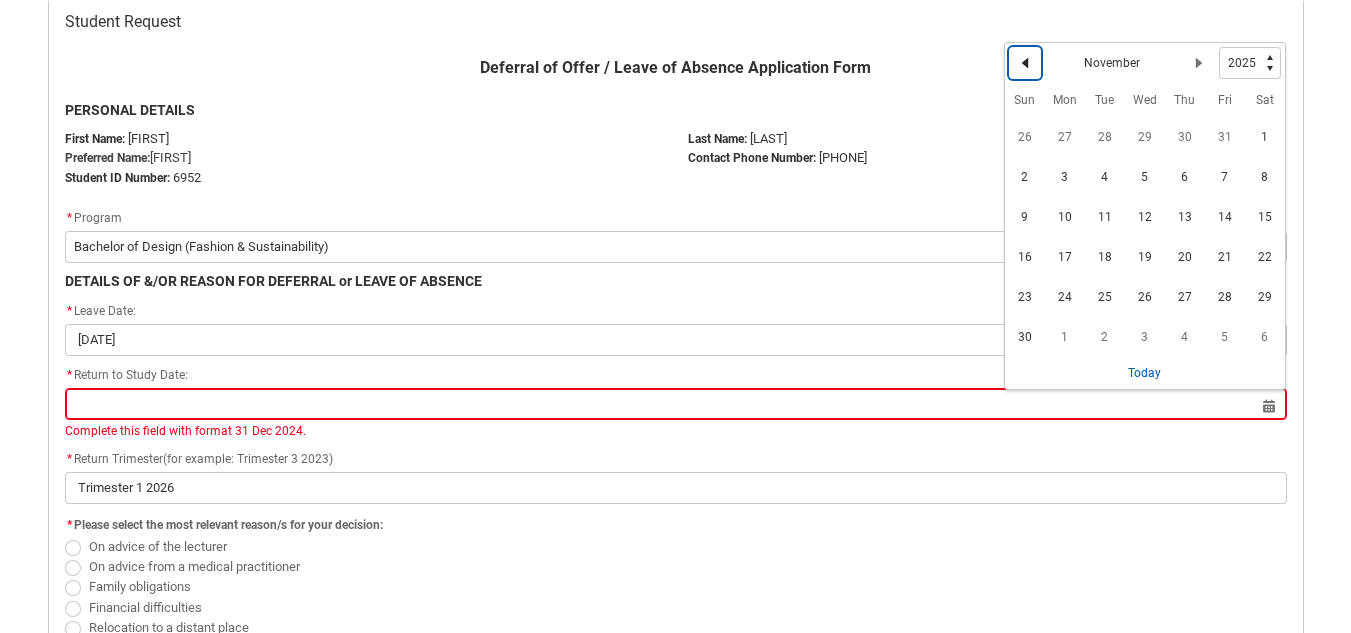 click 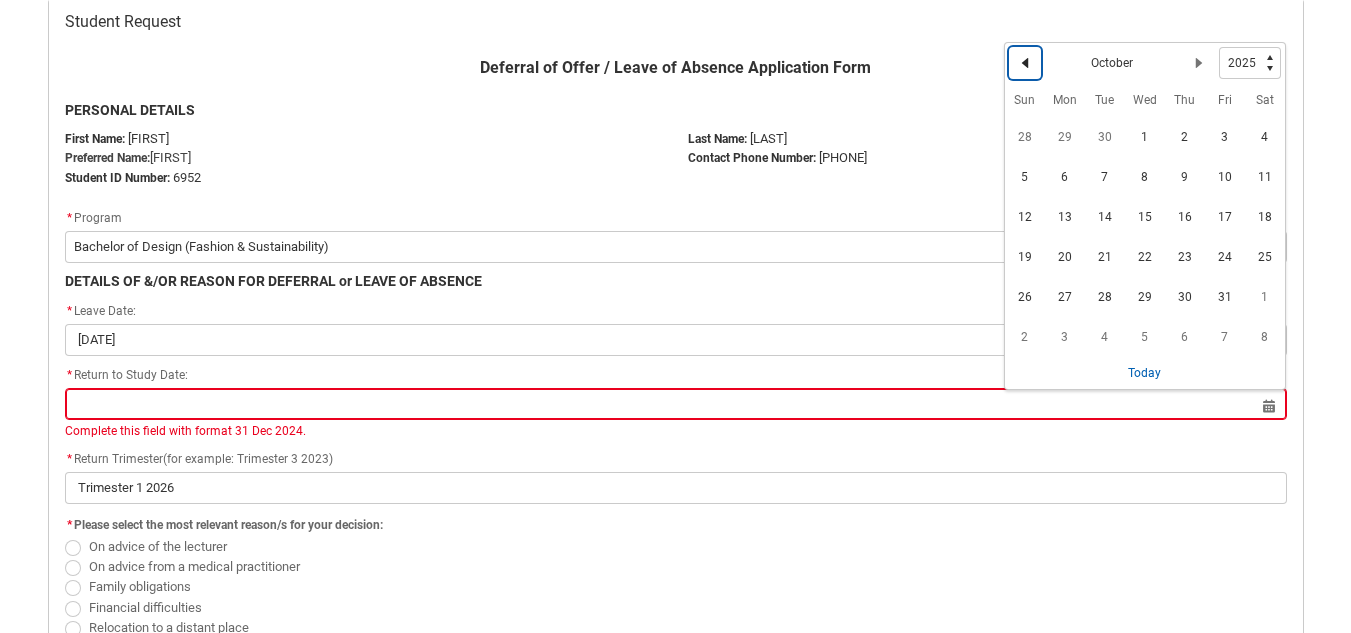 click 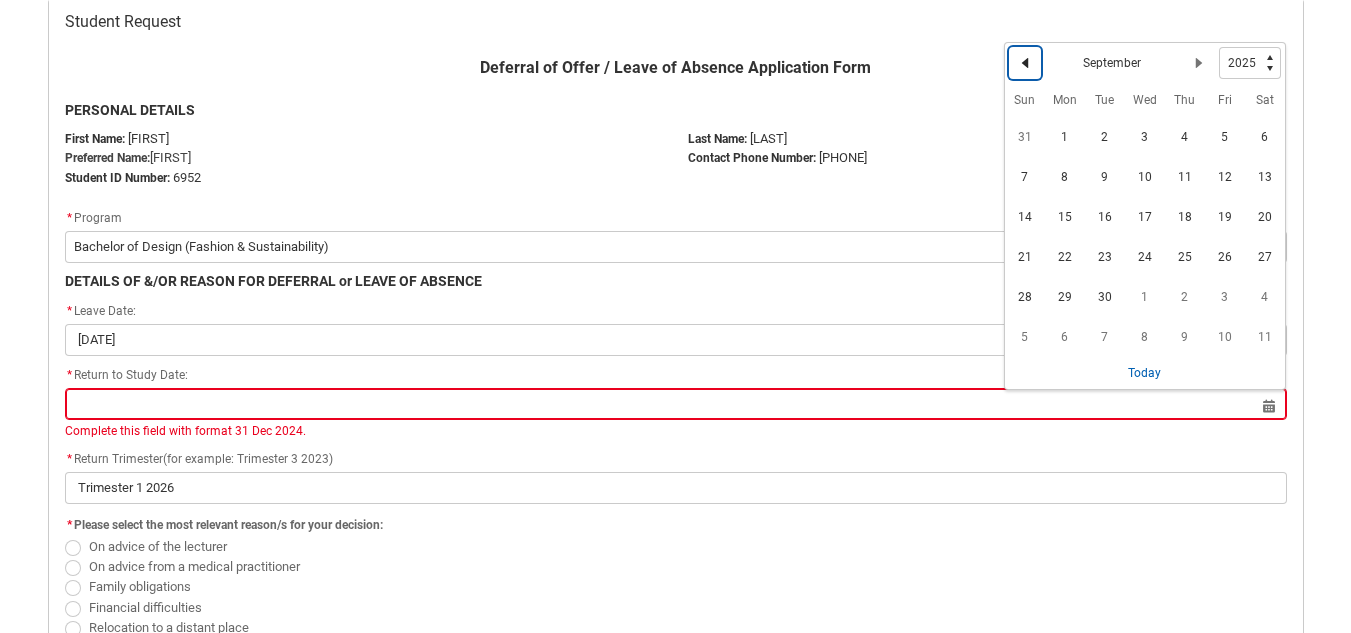 click 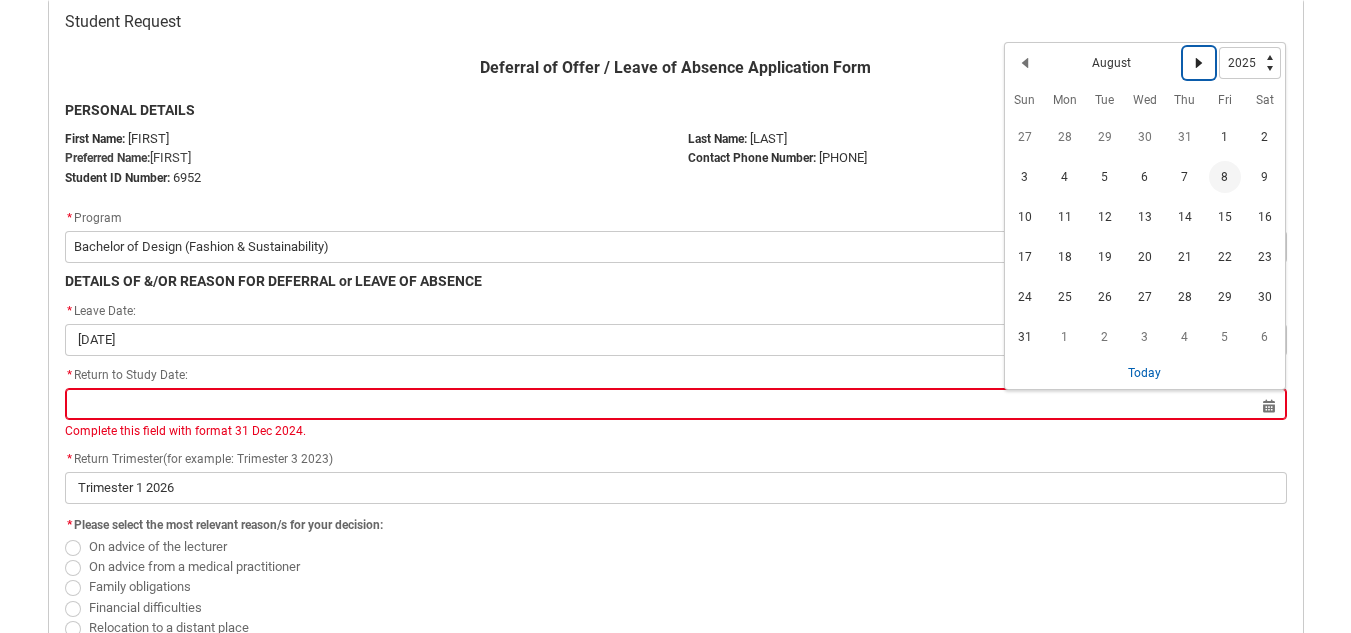 click on "Next Month" 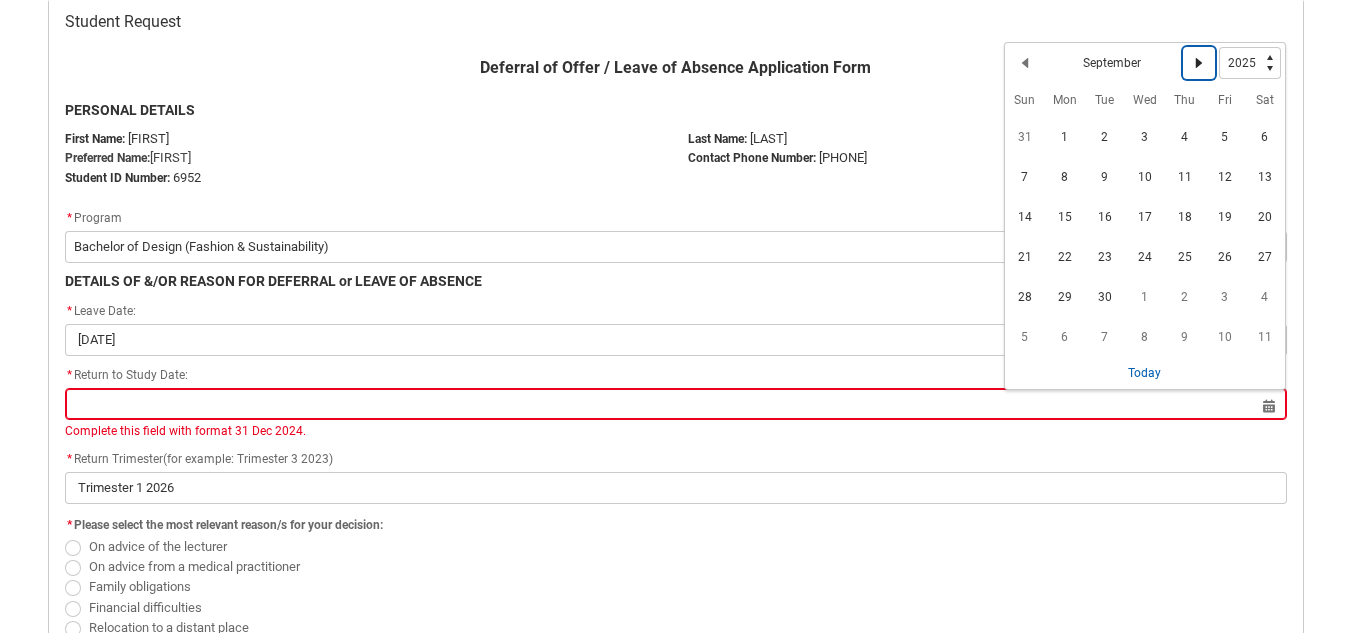 click on "Next Month" 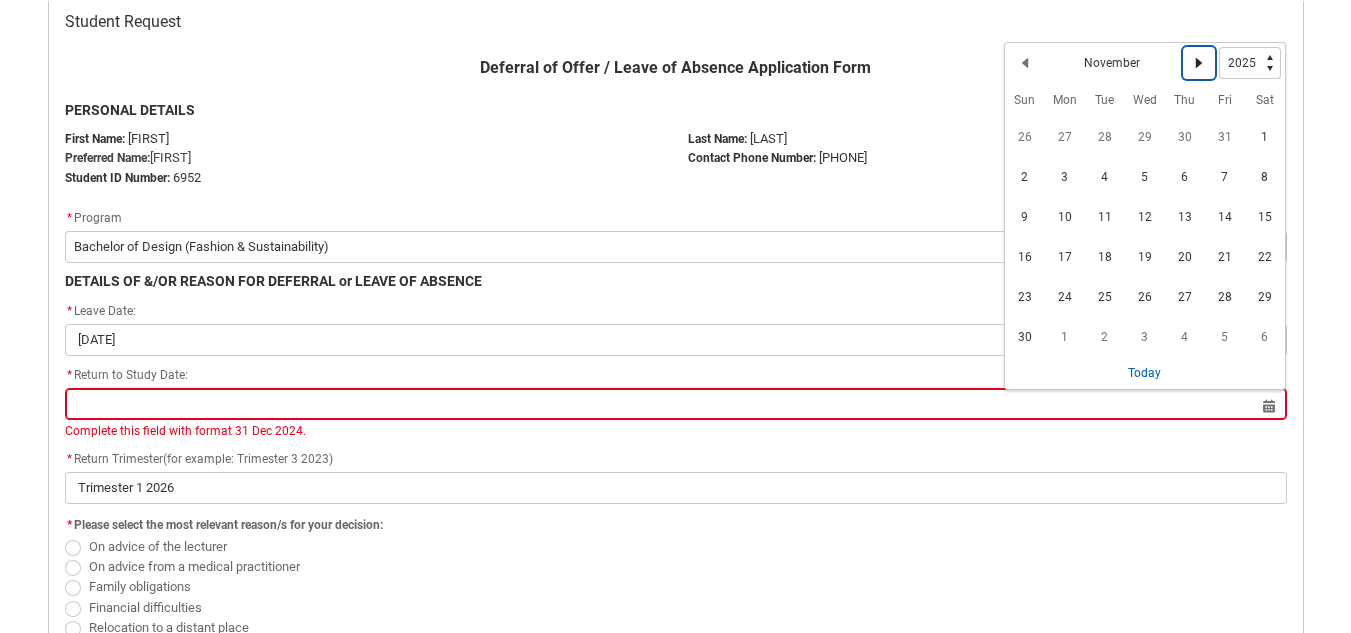 click on "Next Month" 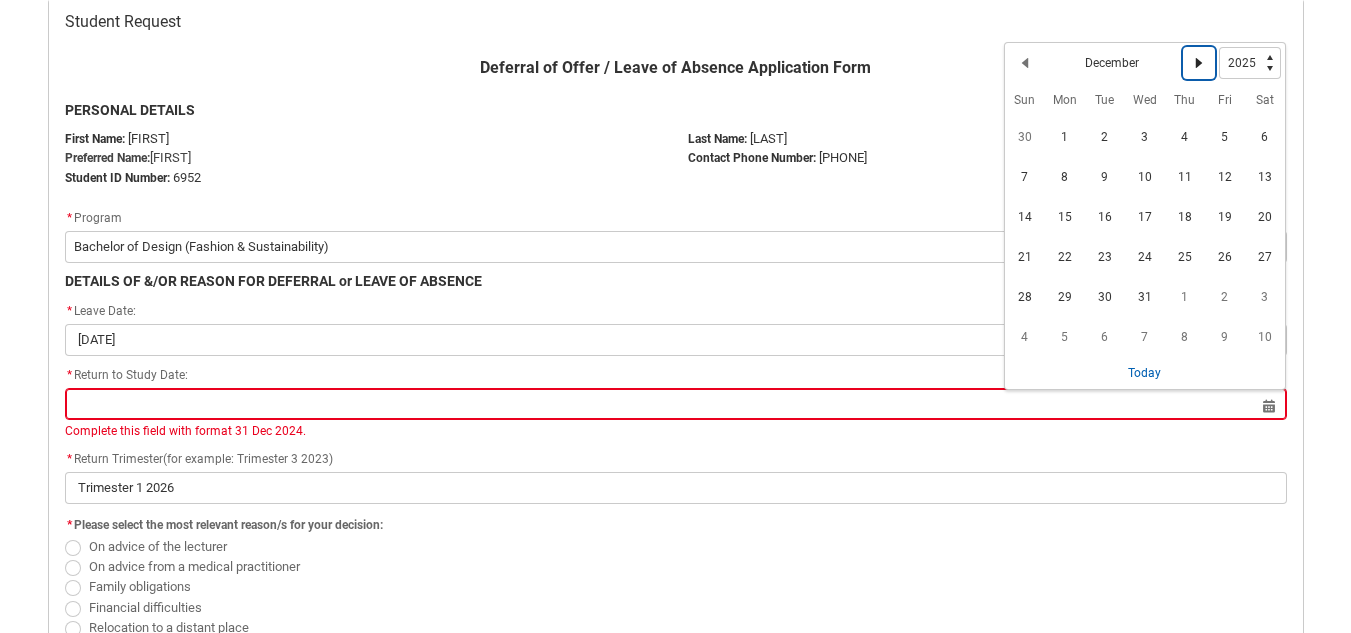 click on "Next Month" 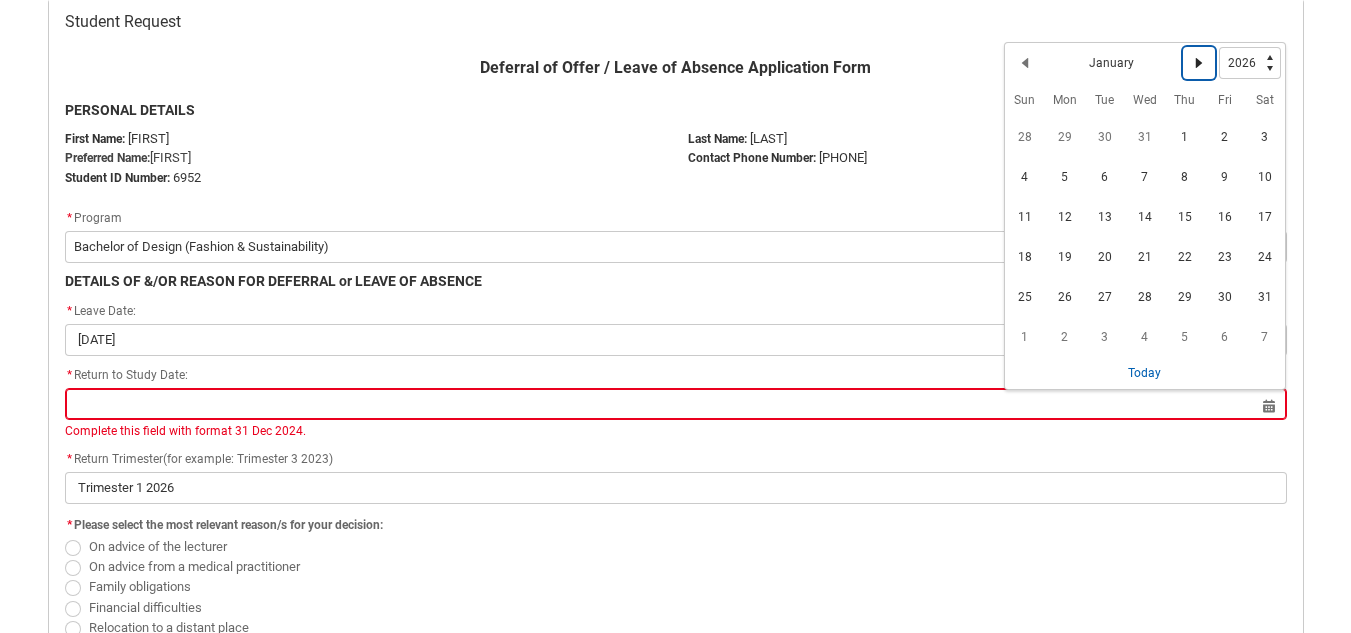 click on "Next Month" 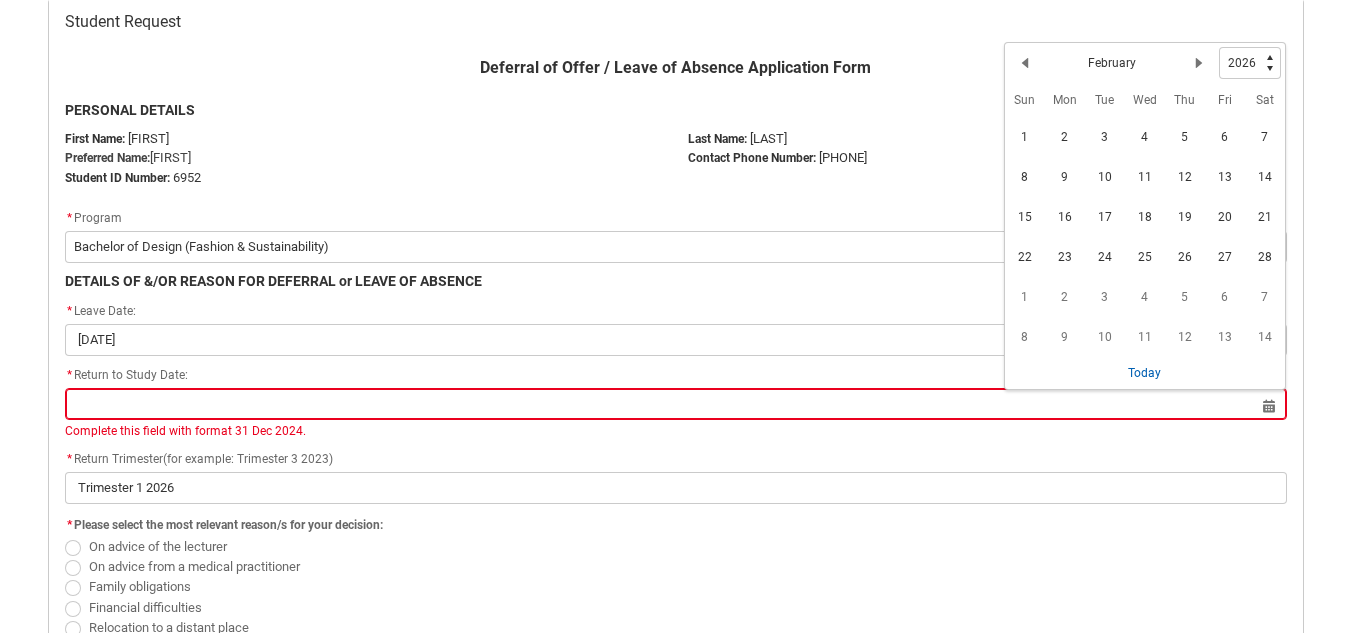 type 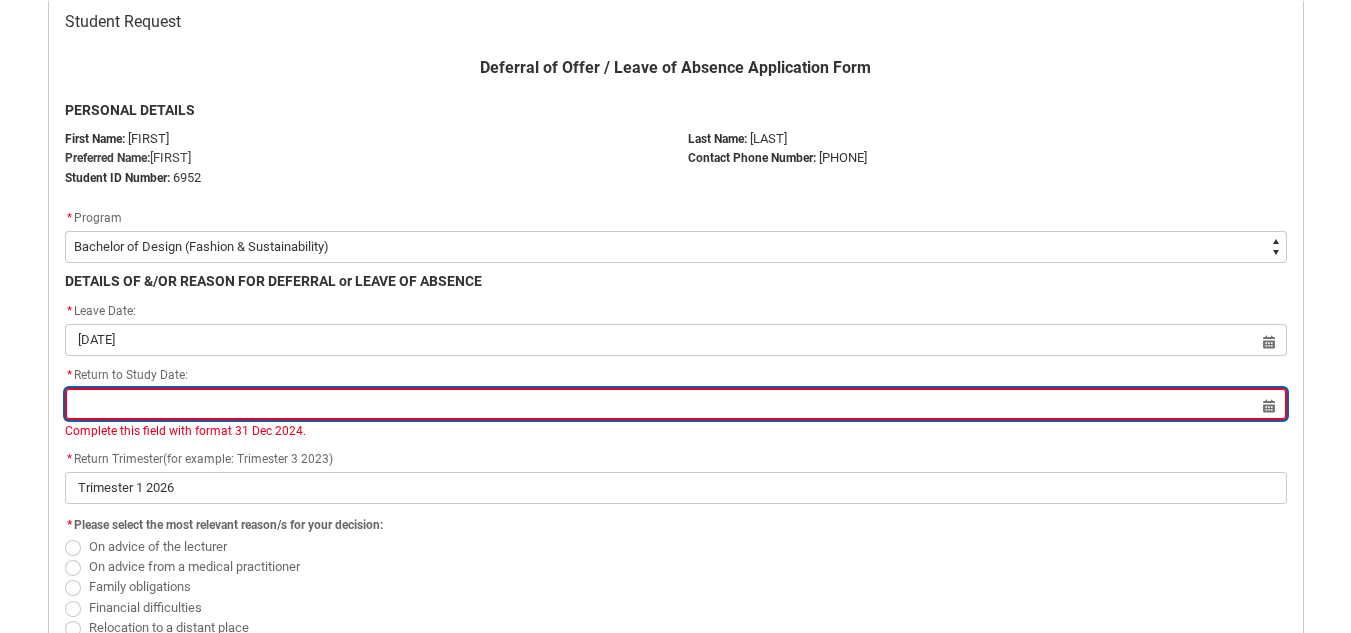 click at bounding box center (676, 404) 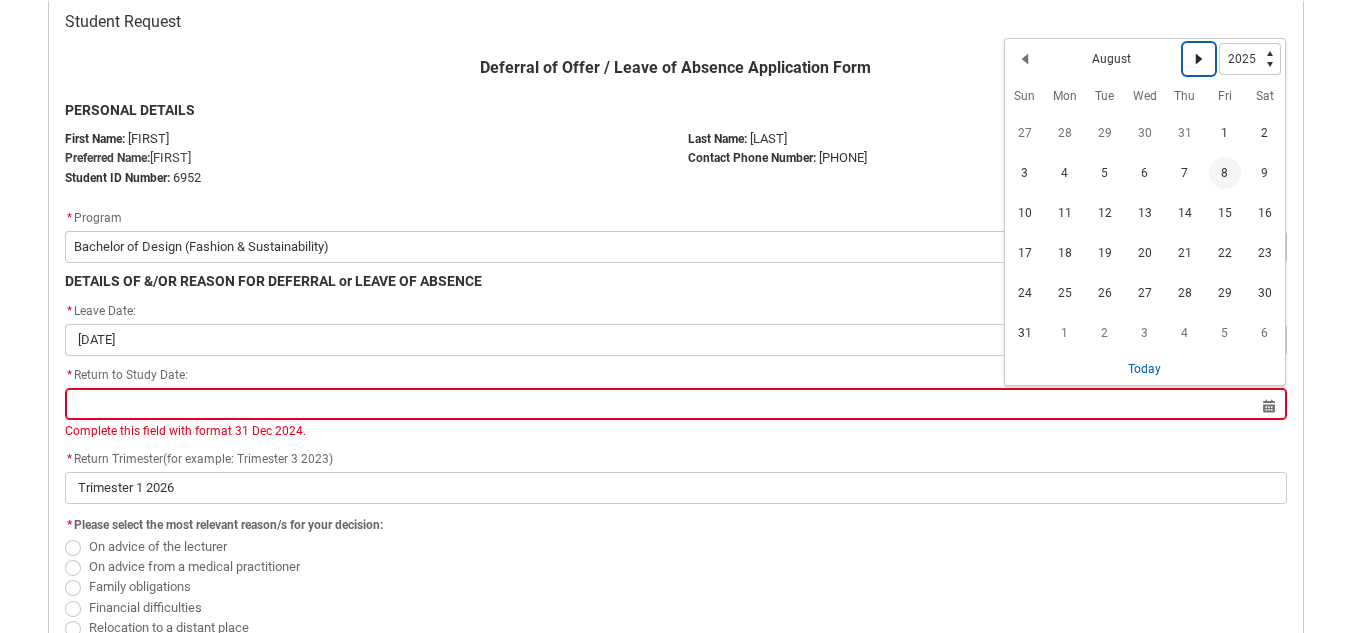 click 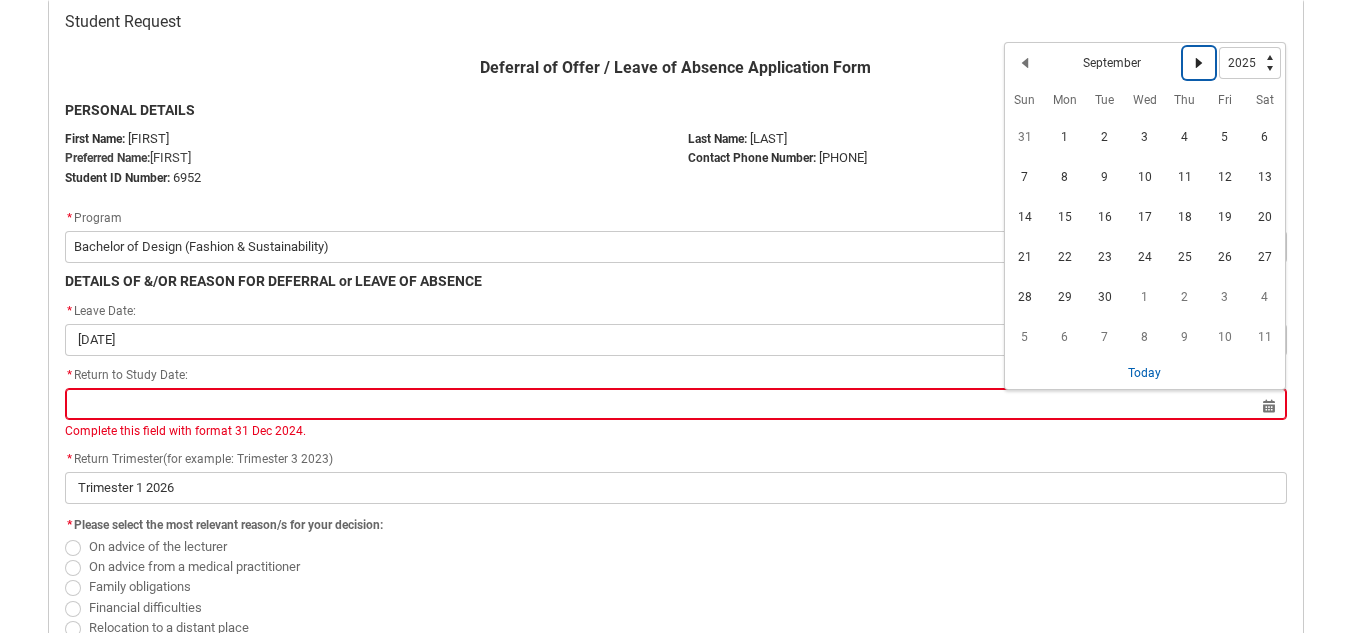 click 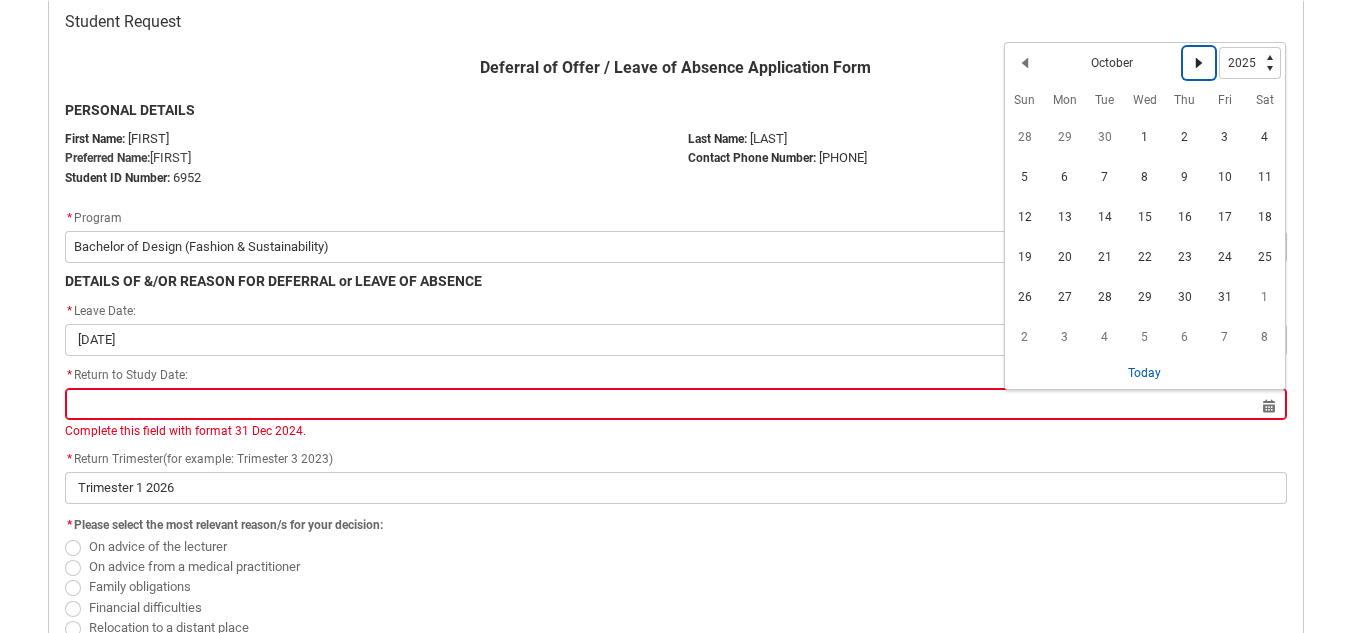 click 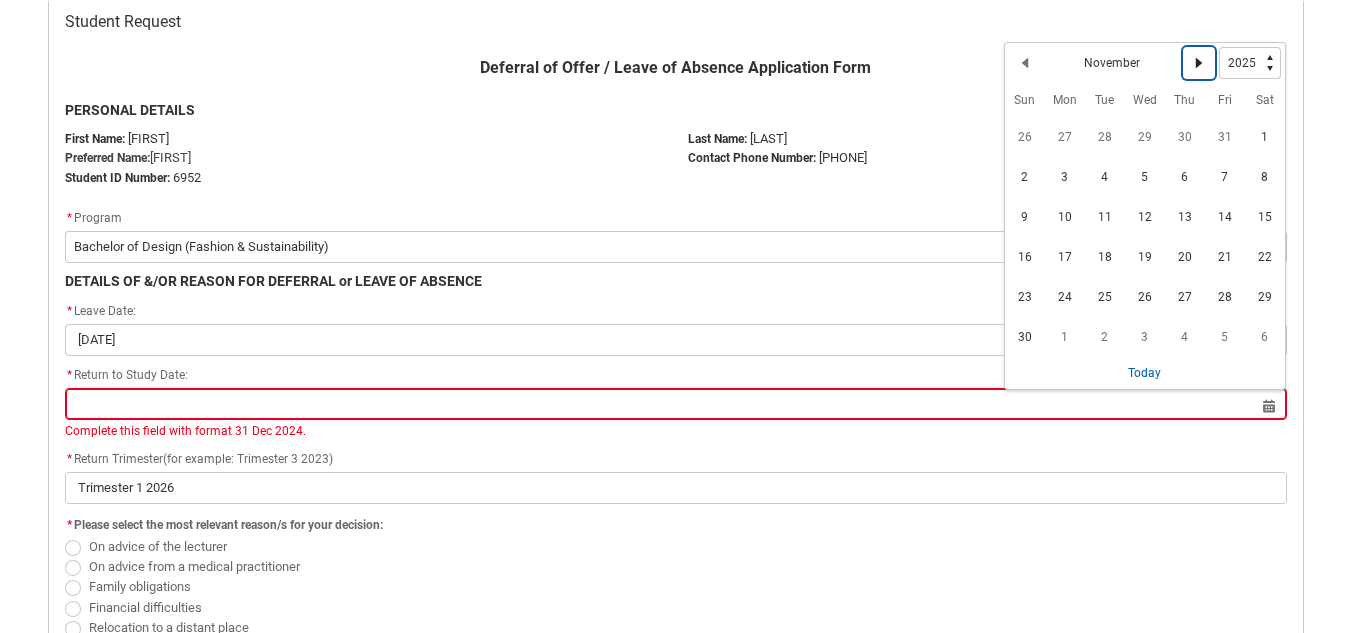 click 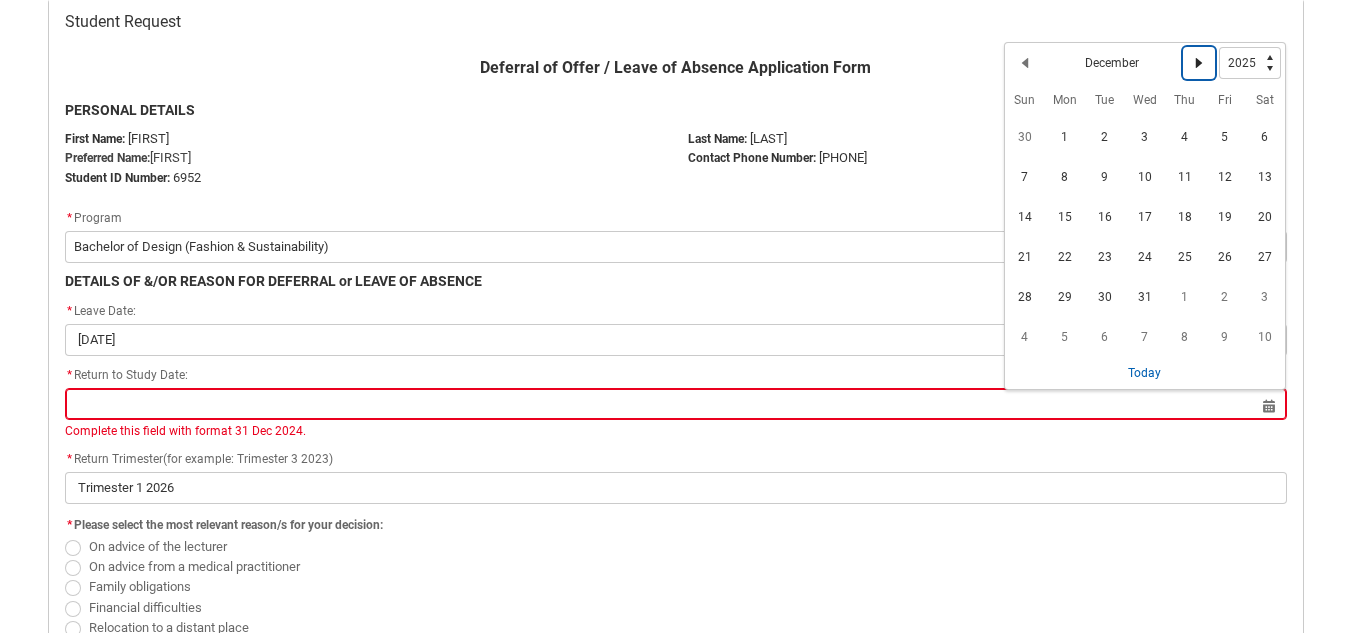 click 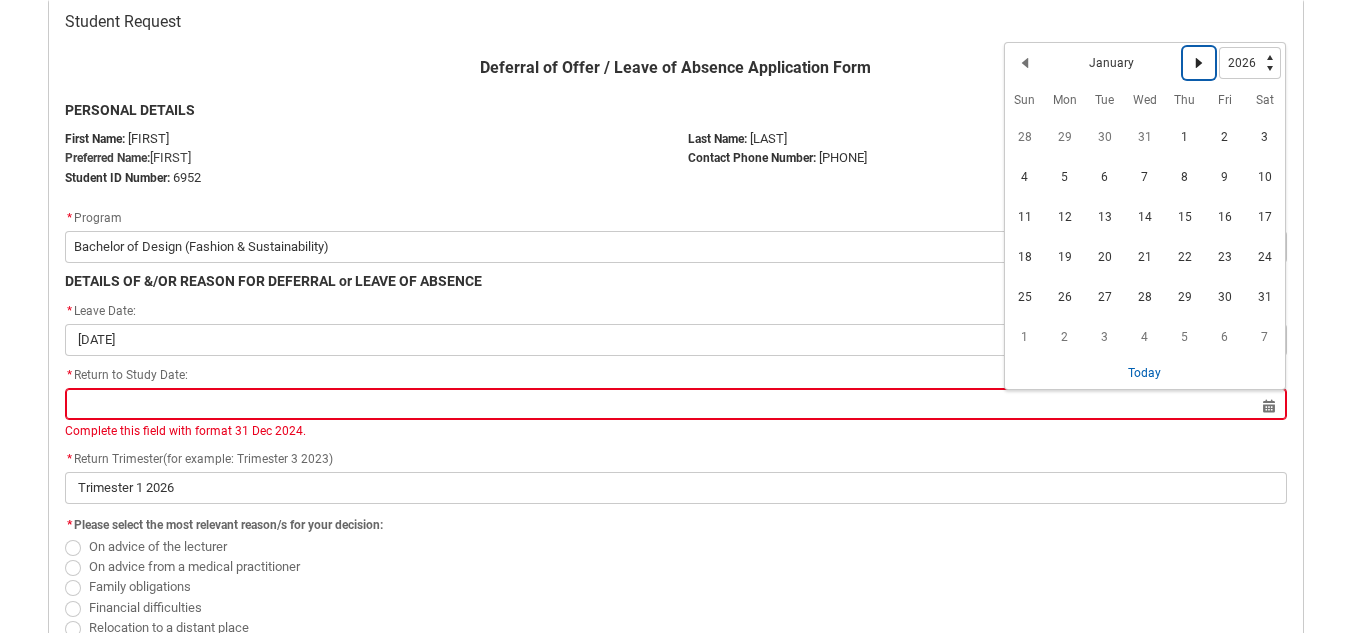 click 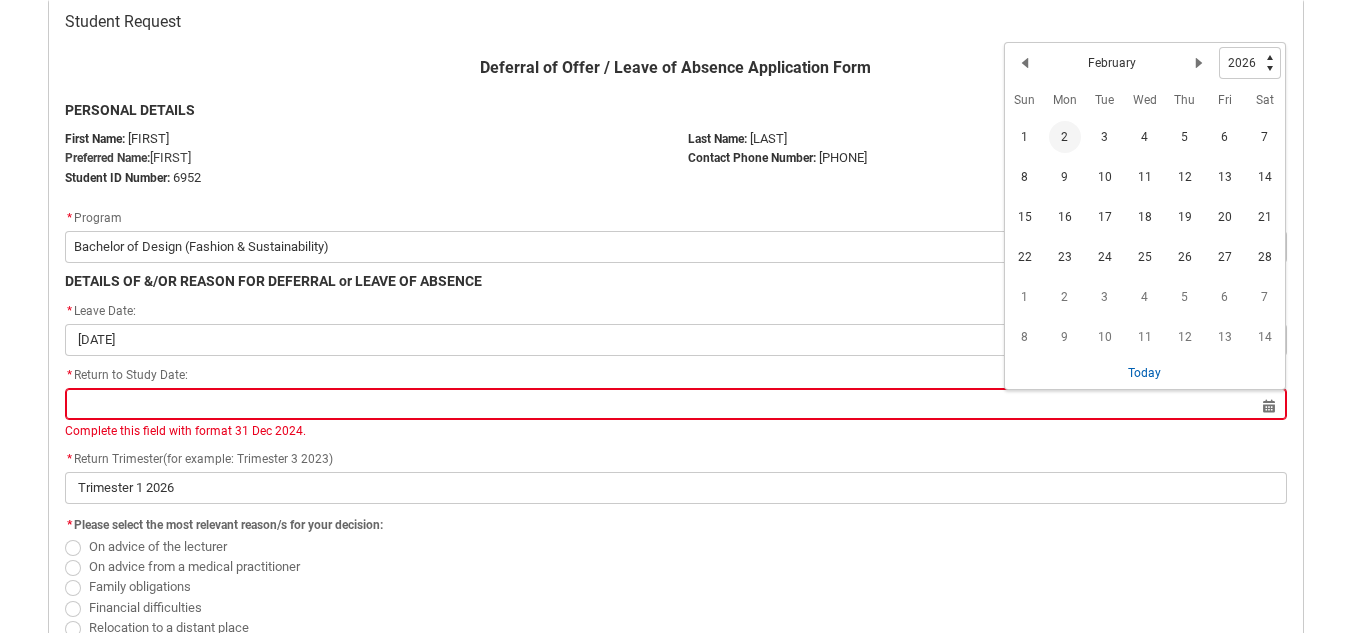 click on "2" 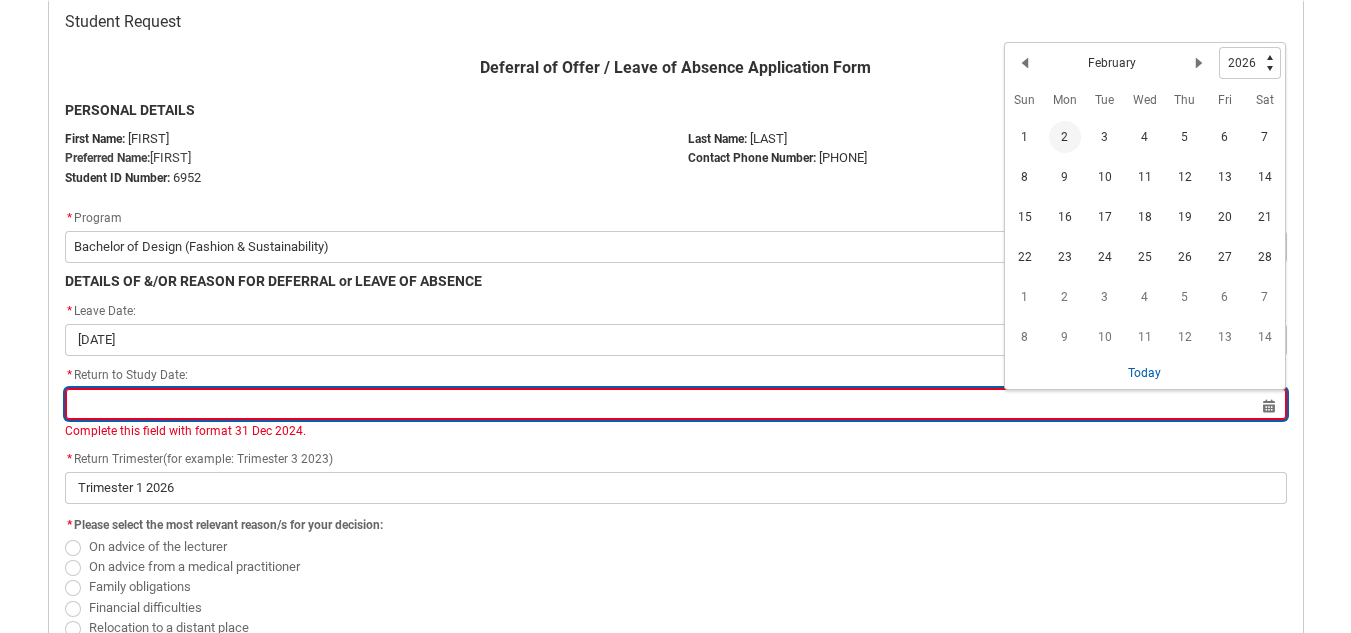 type on "[DATE]" 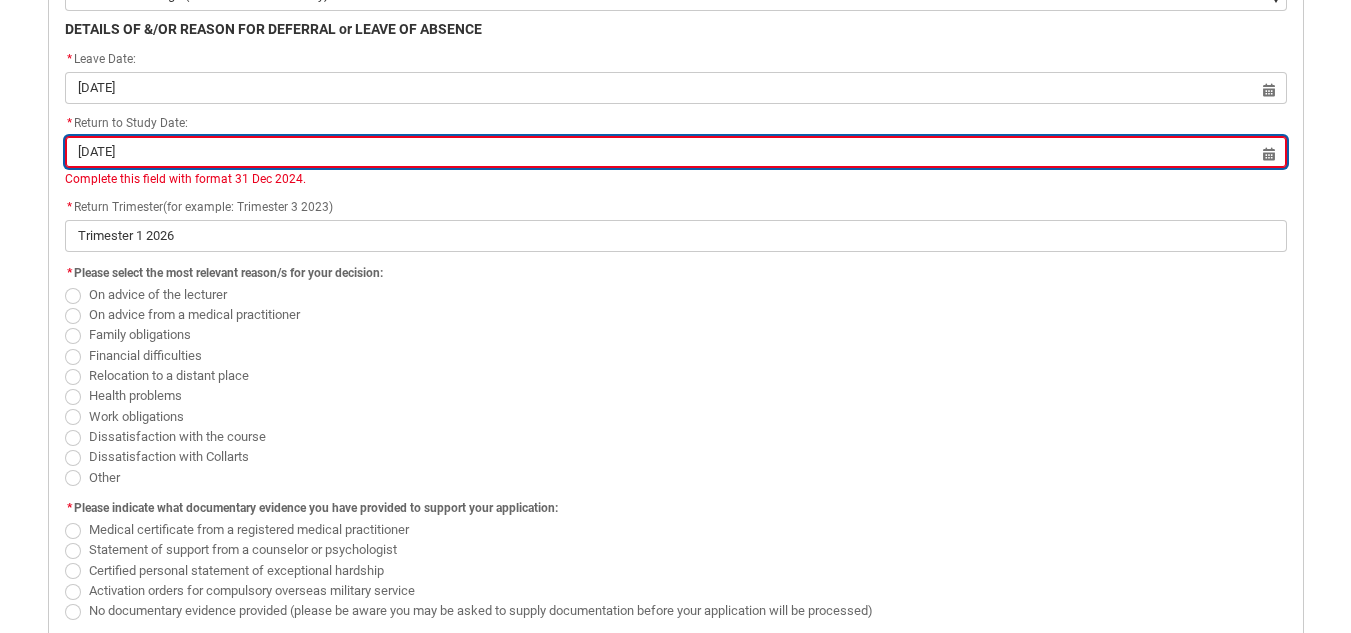 scroll, scrollTop: 713, scrollLeft: 0, axis: vertical 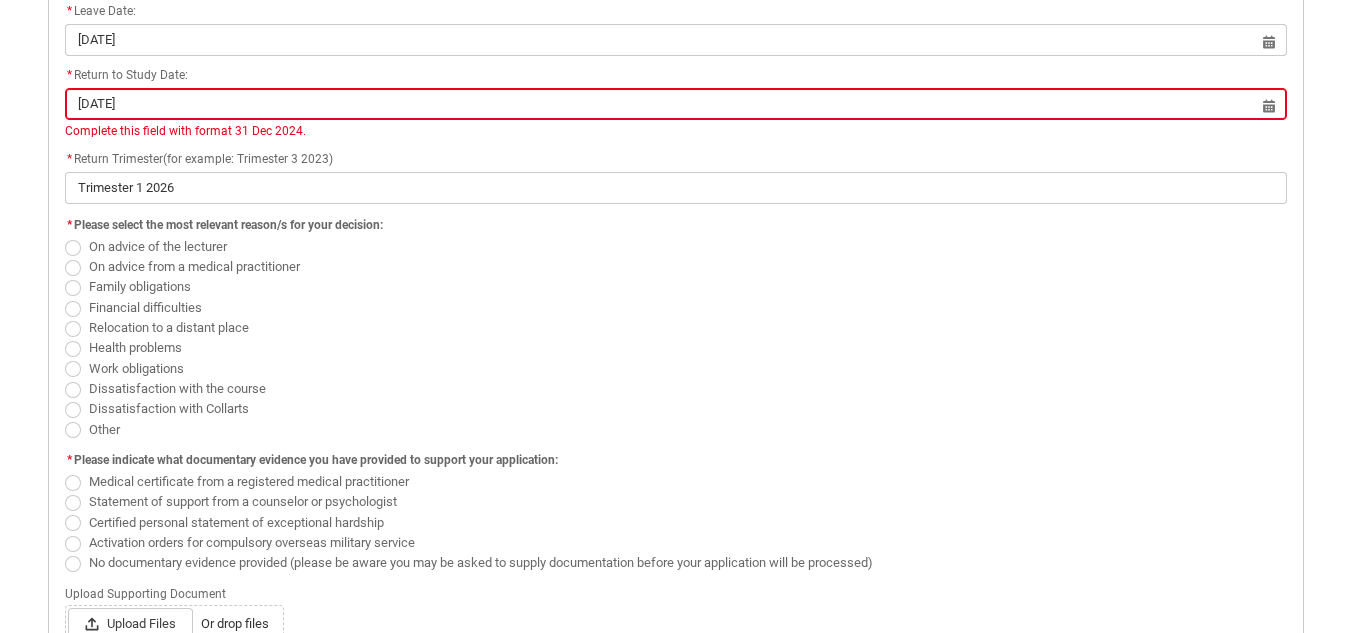 click at bounding box center (73, 430) 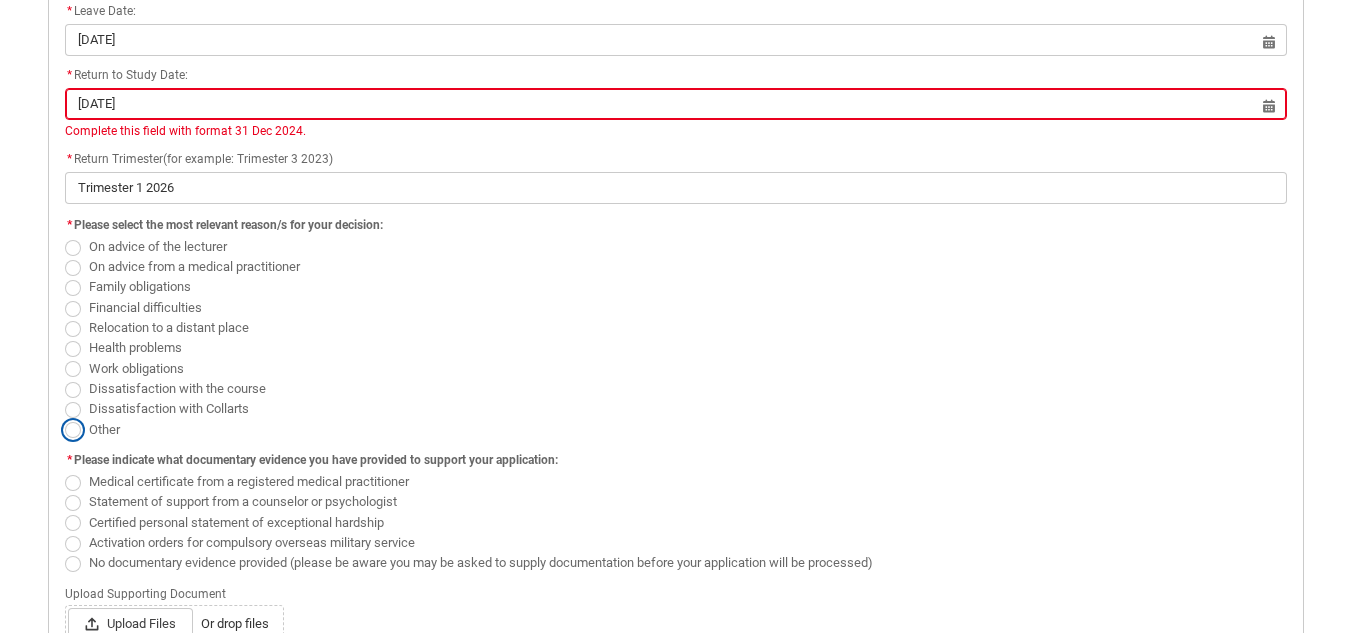click on "Other" at bounding box center (64, 418) 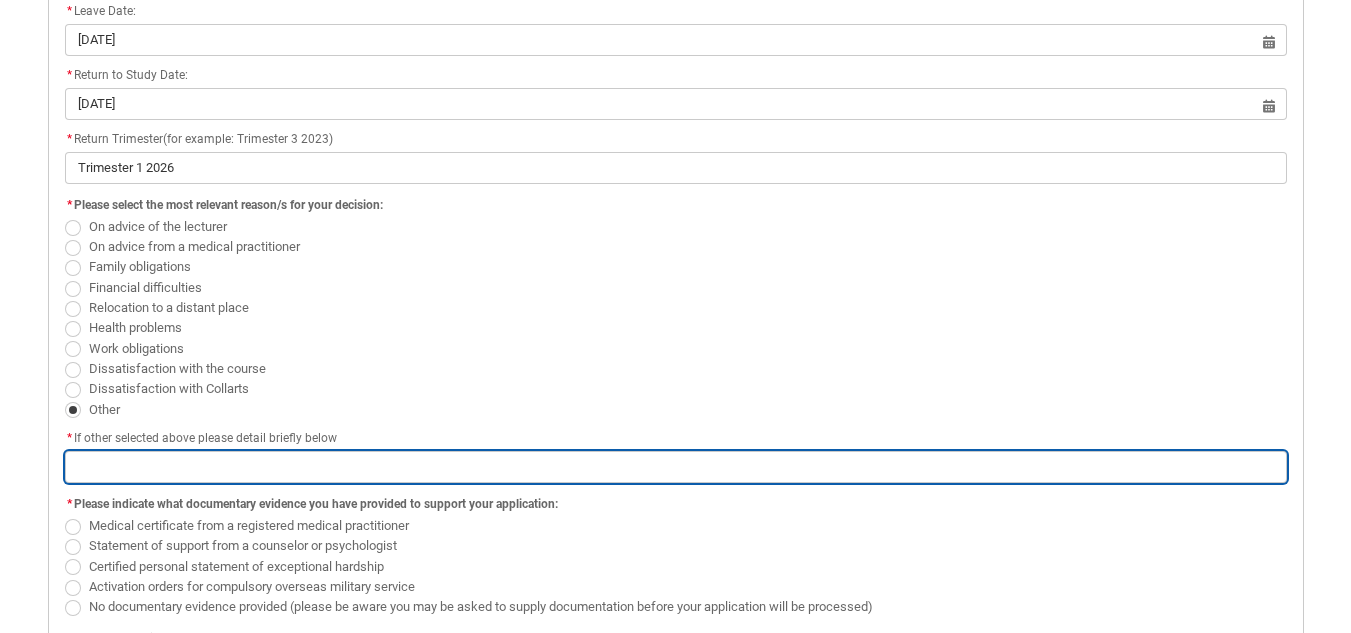 click at bounding box center (676, 467) 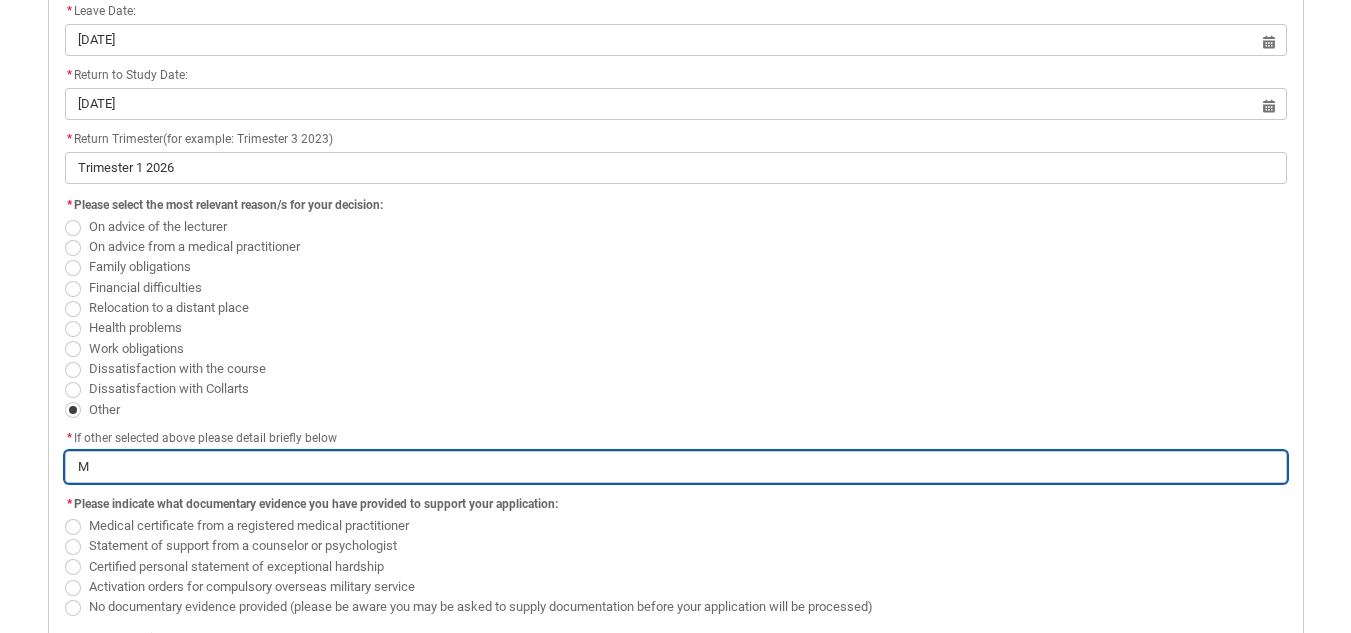 type on "Me" 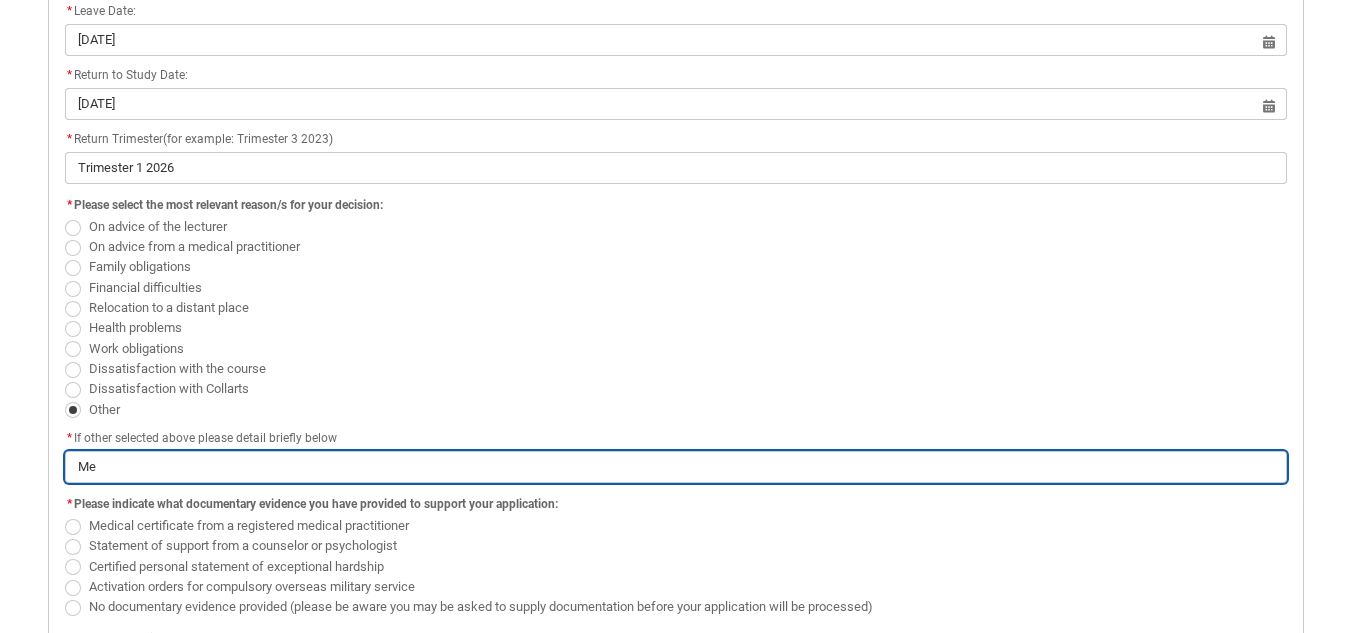 type on "Men" 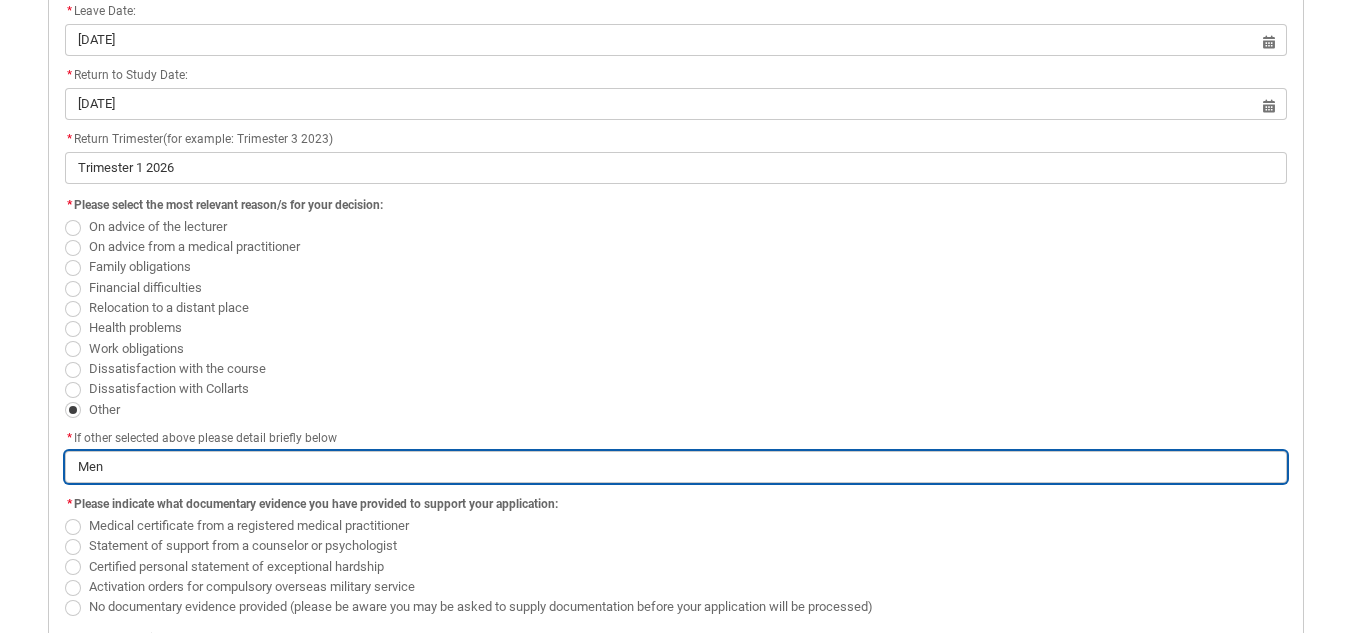 type on "Mena" 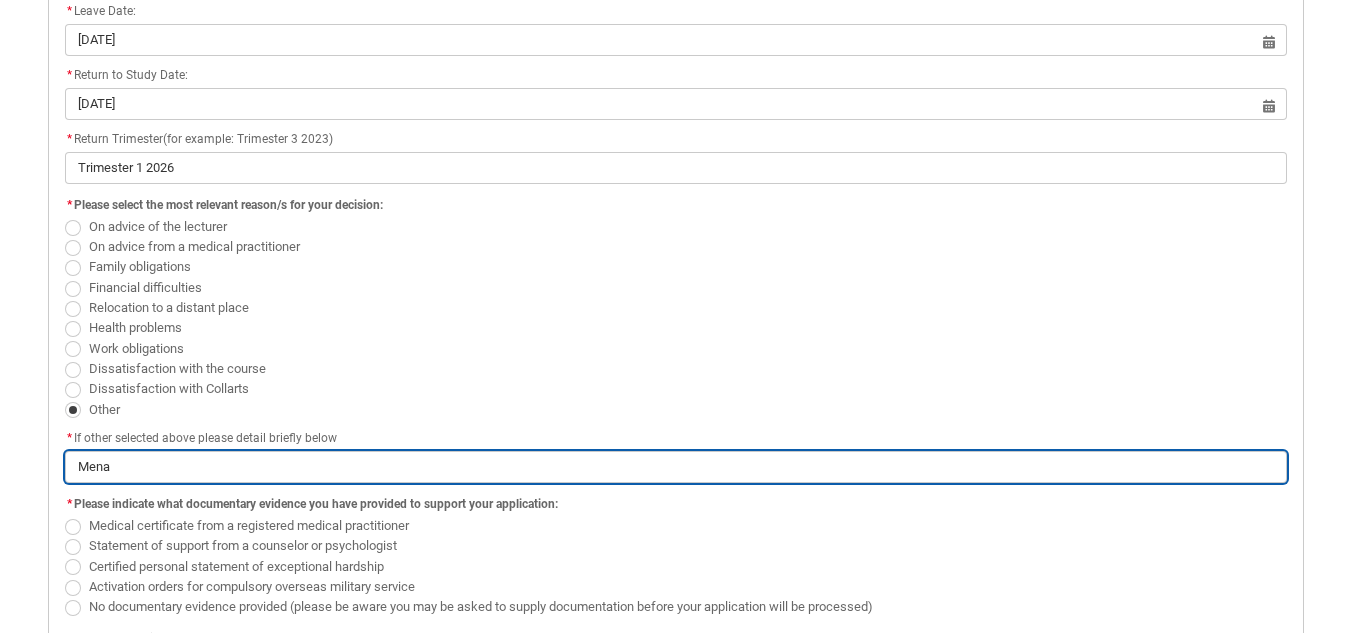 type on "Menat" 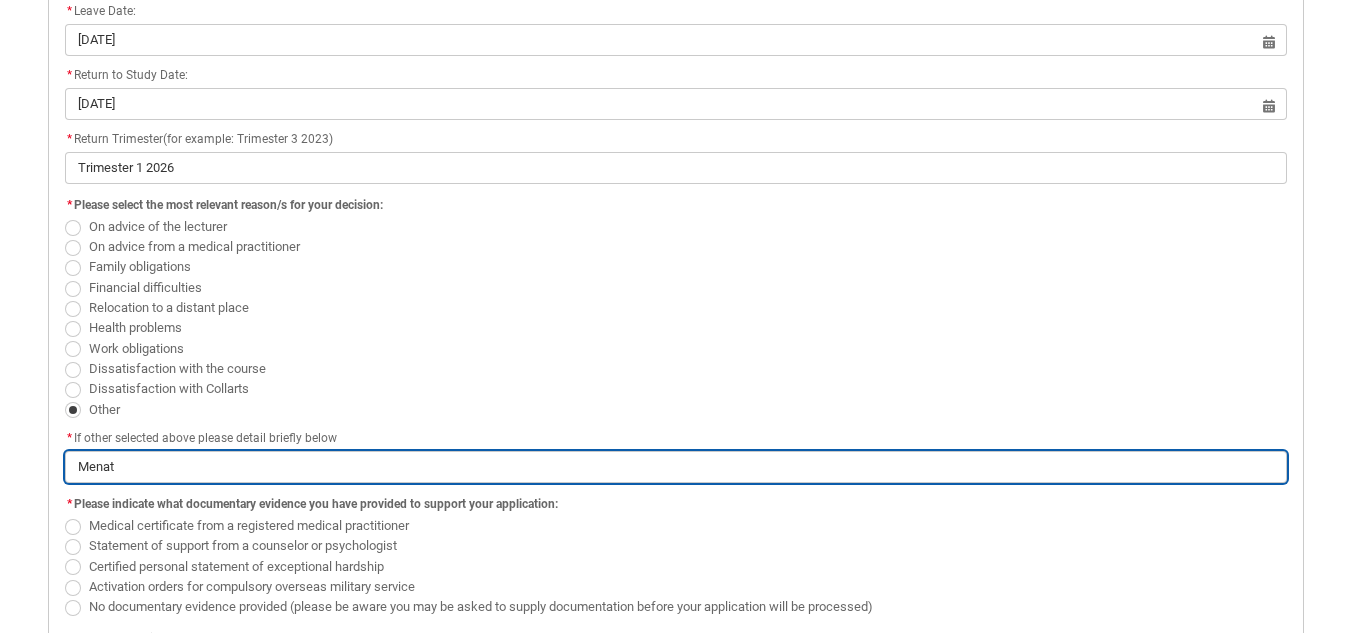 type on "Menatl" 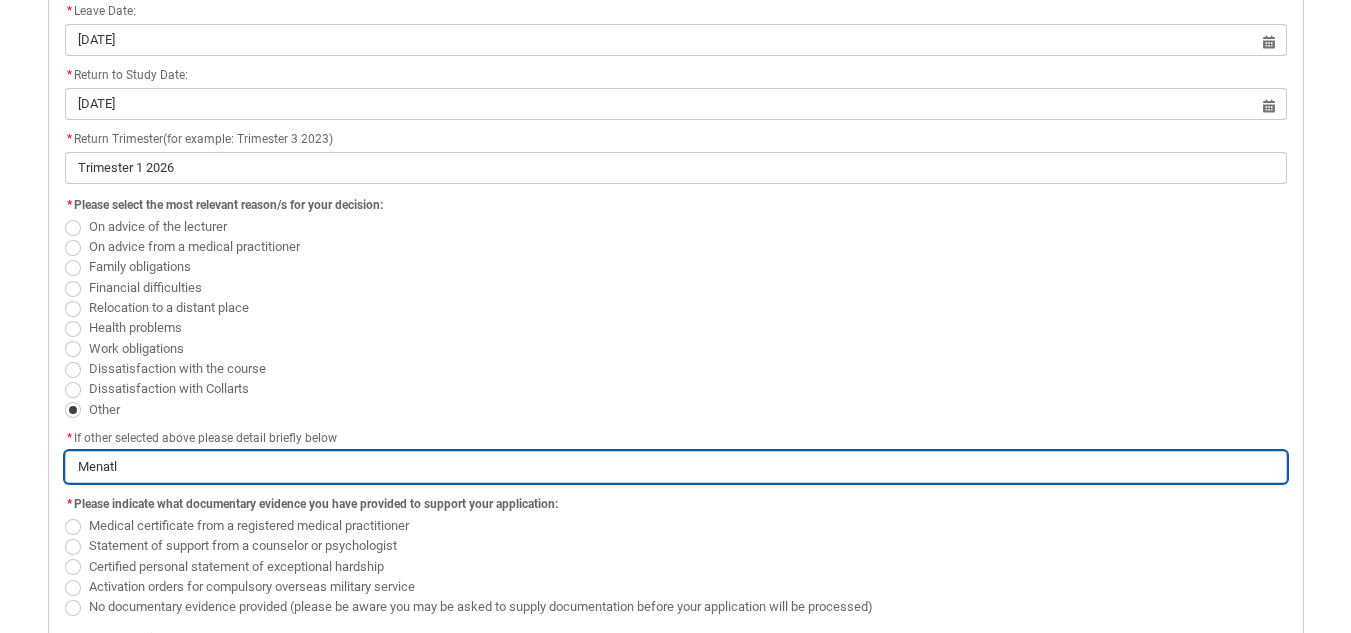 type on "Menatl" 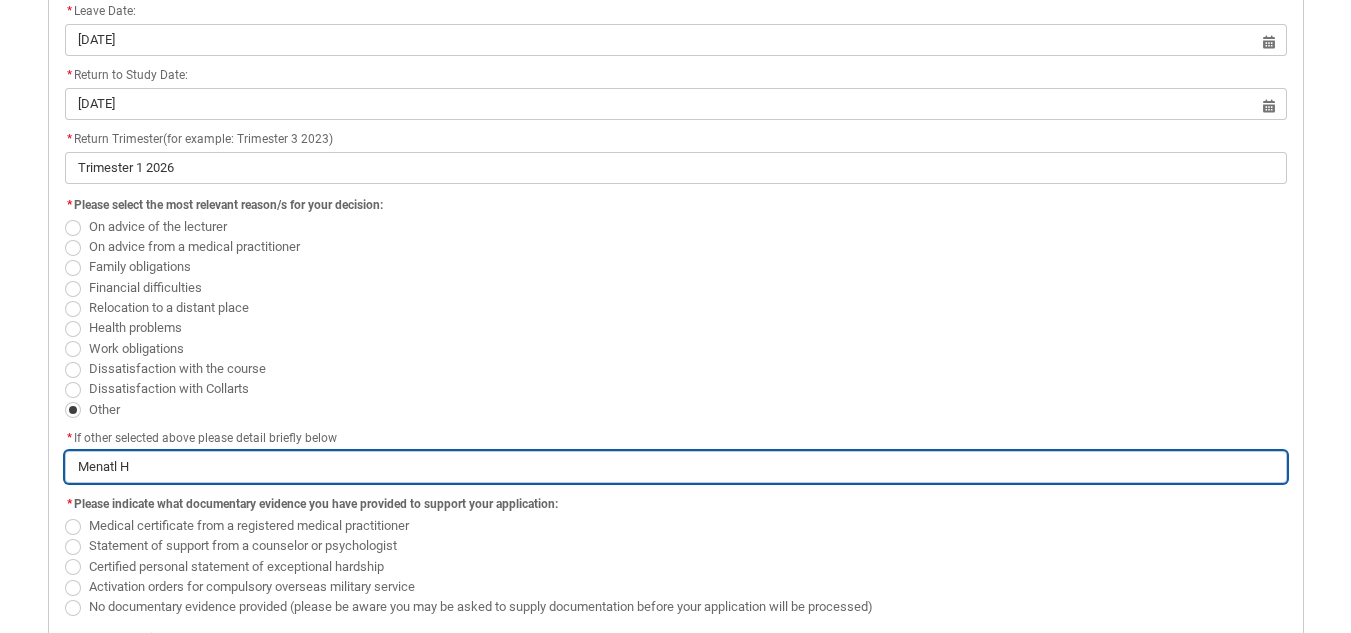 type on "Menatl Ha" 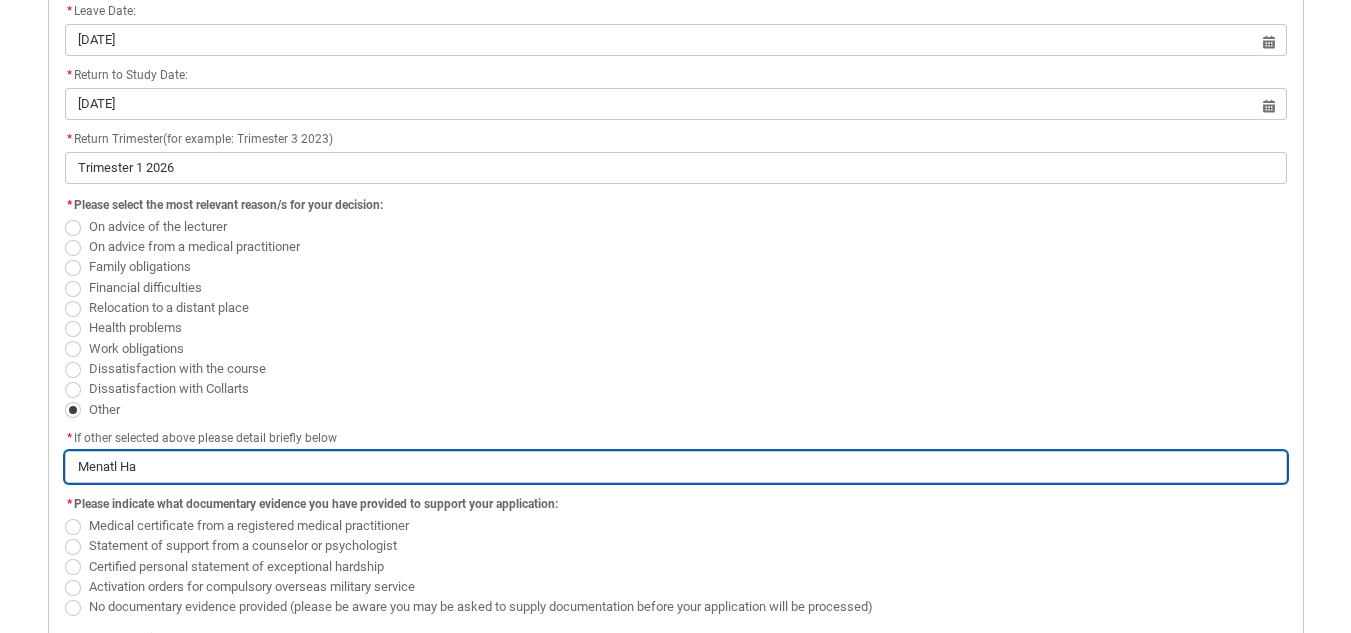 type on "Menatl H" 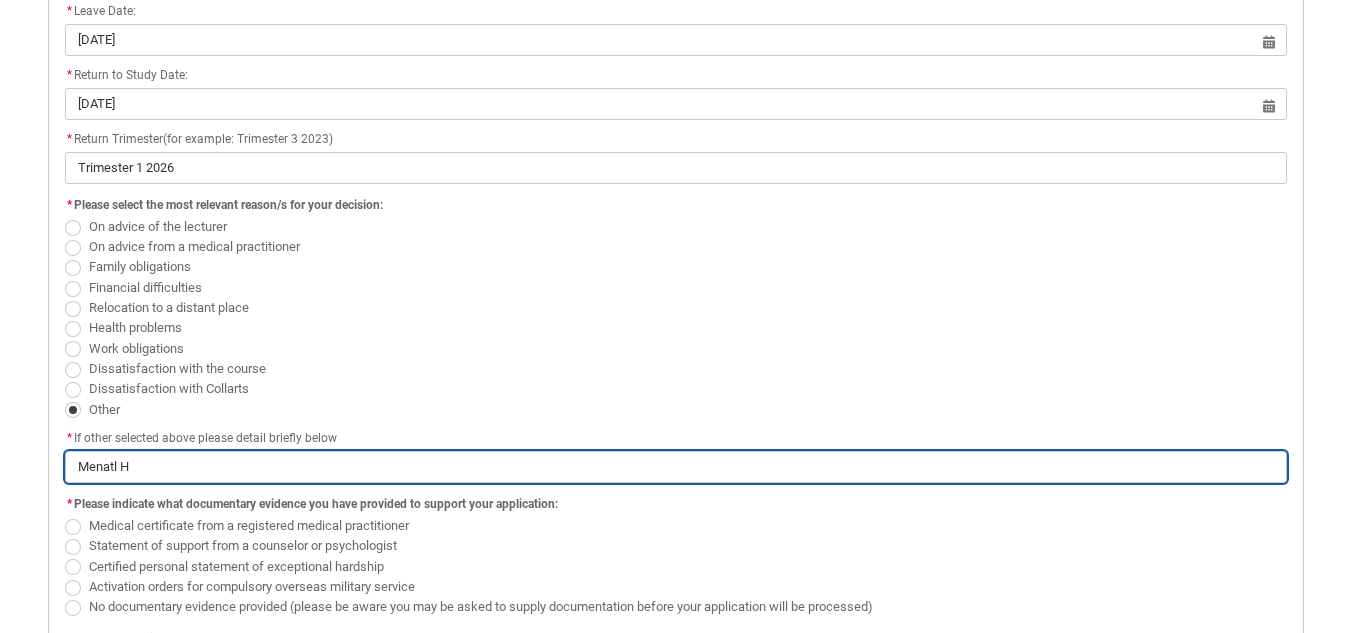 type on "Menatl He" 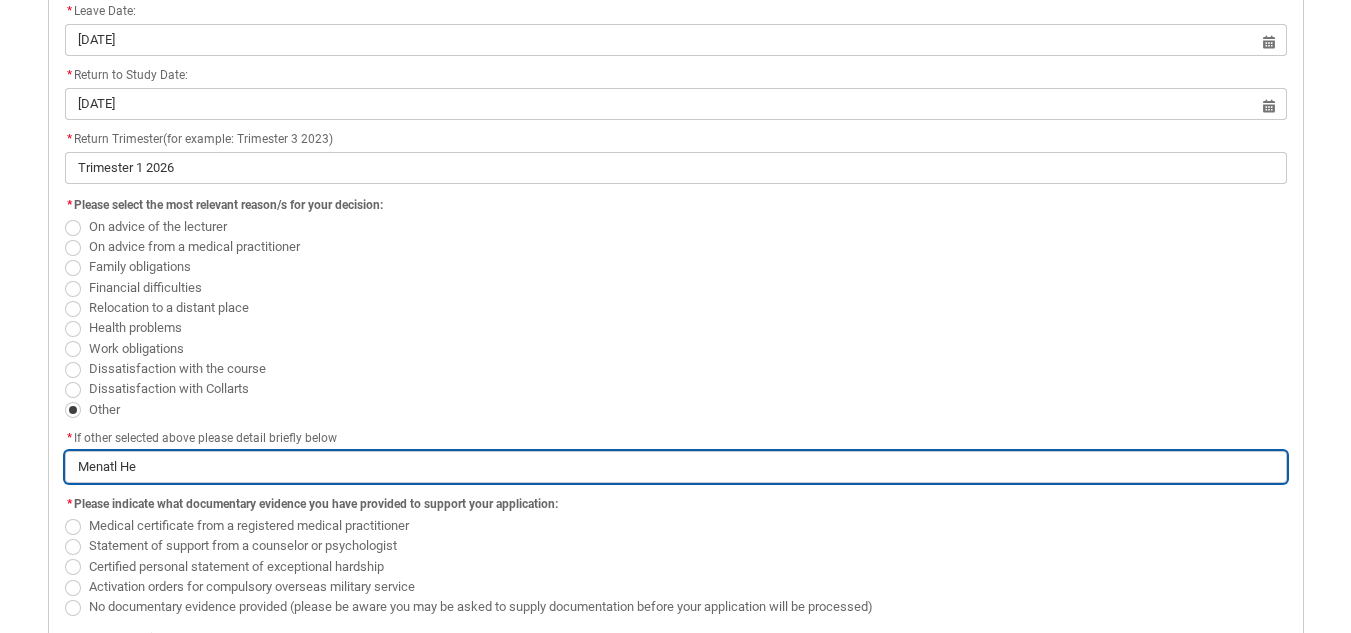 type on "Menatl Hea" 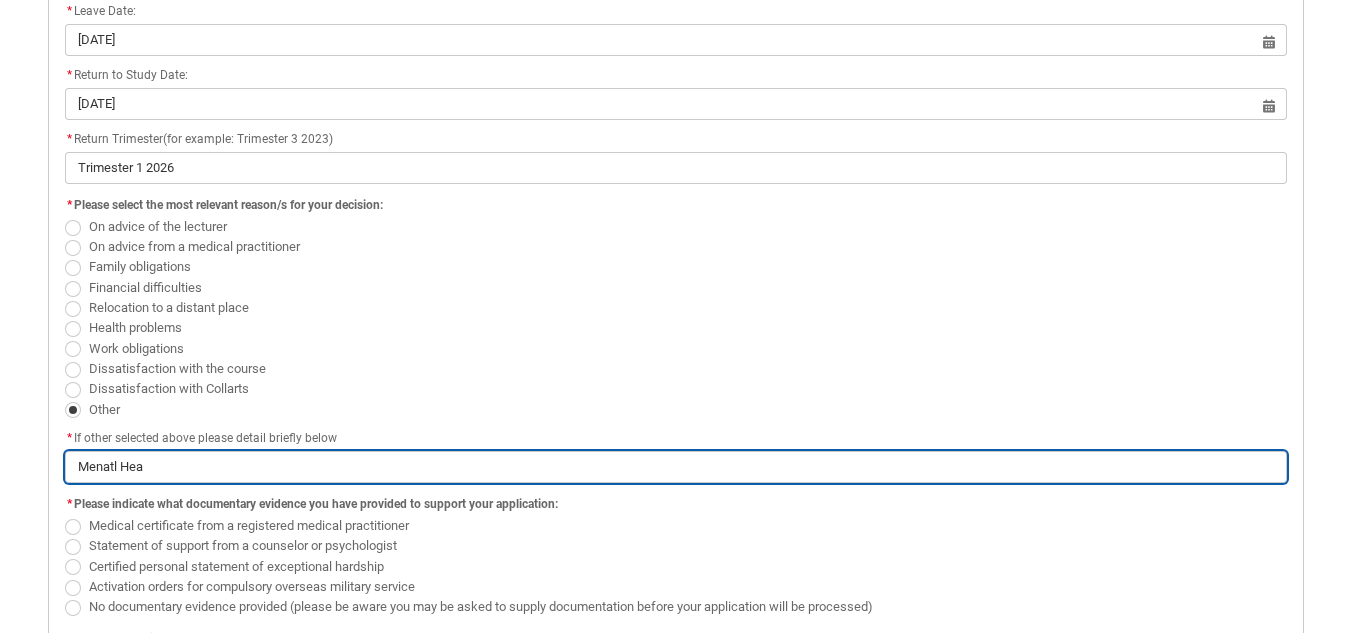 type on "Menatl Heal" 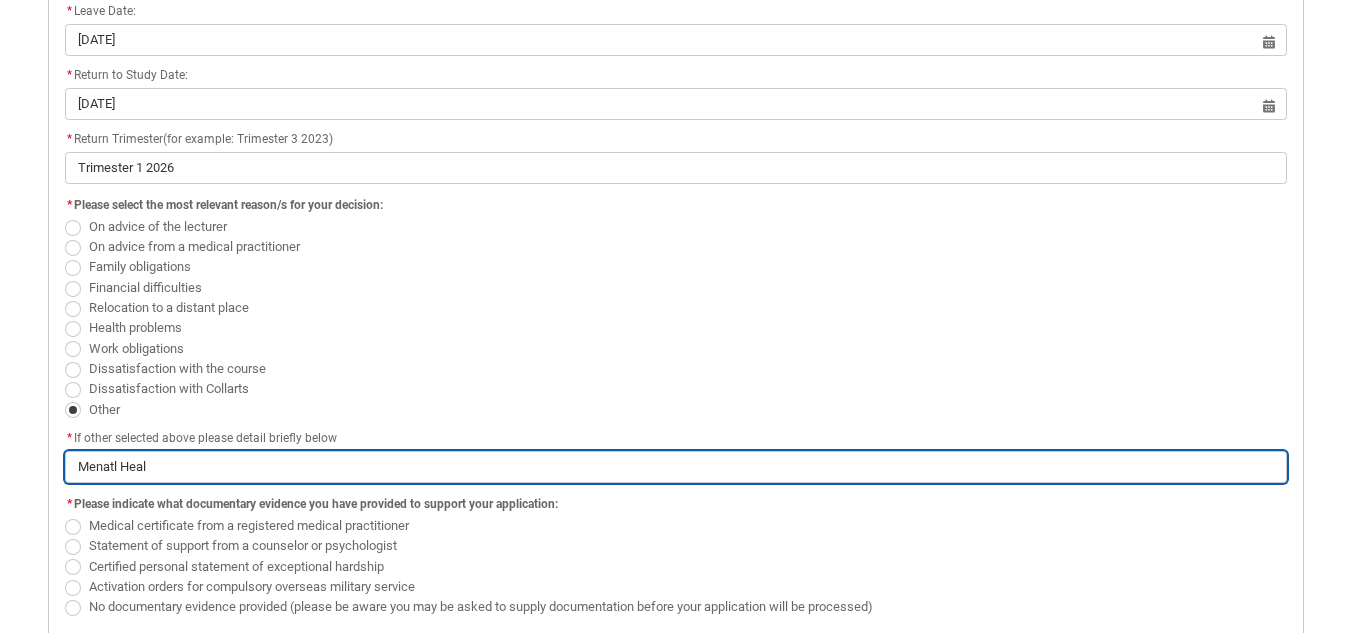 type on "Menatl Healt" 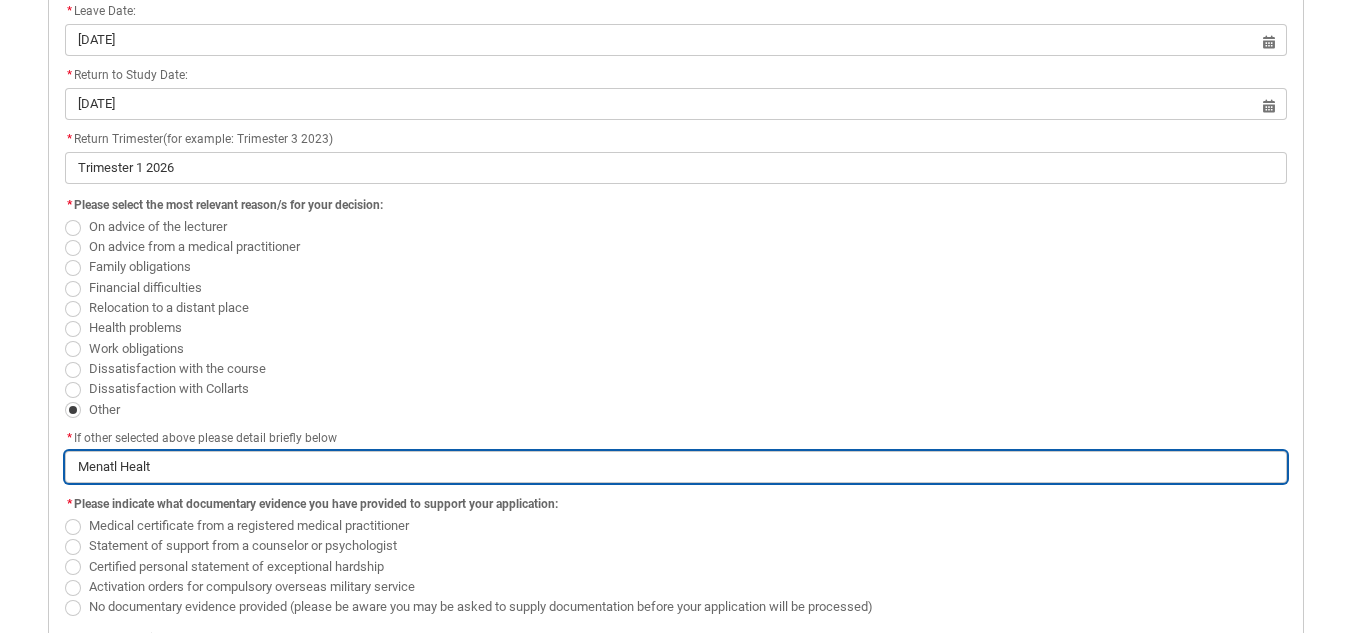 type on "Menatl Health" 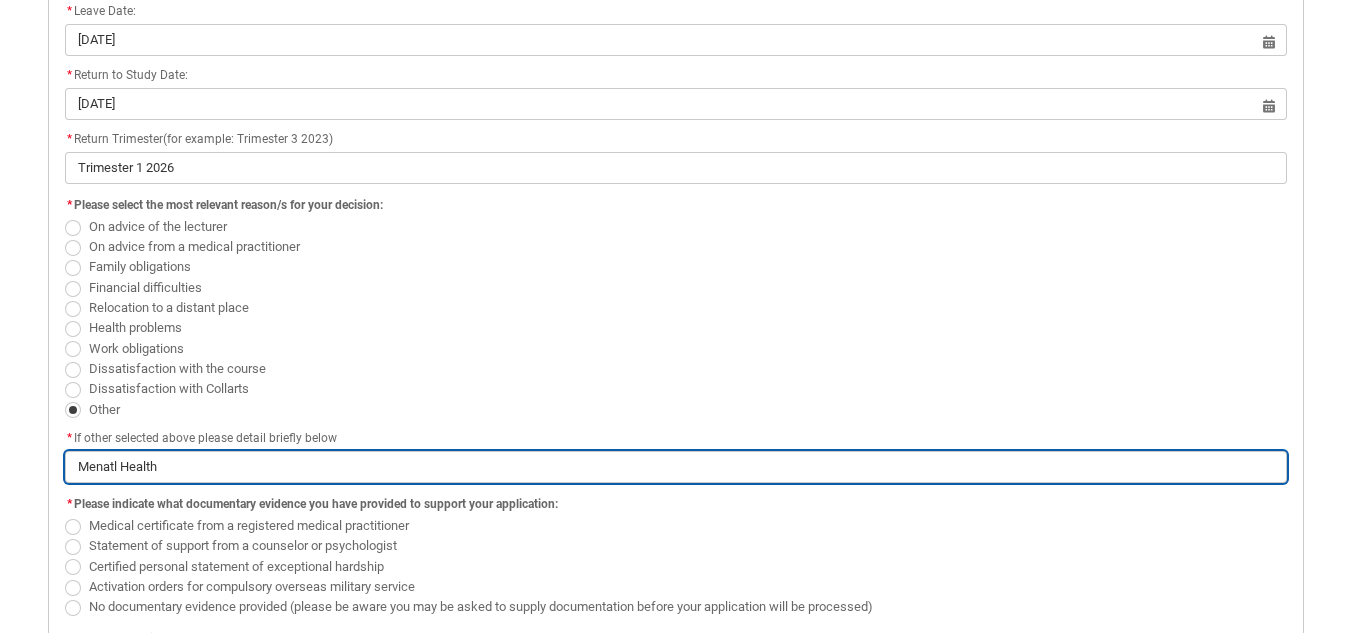 type on "Menatl Health" 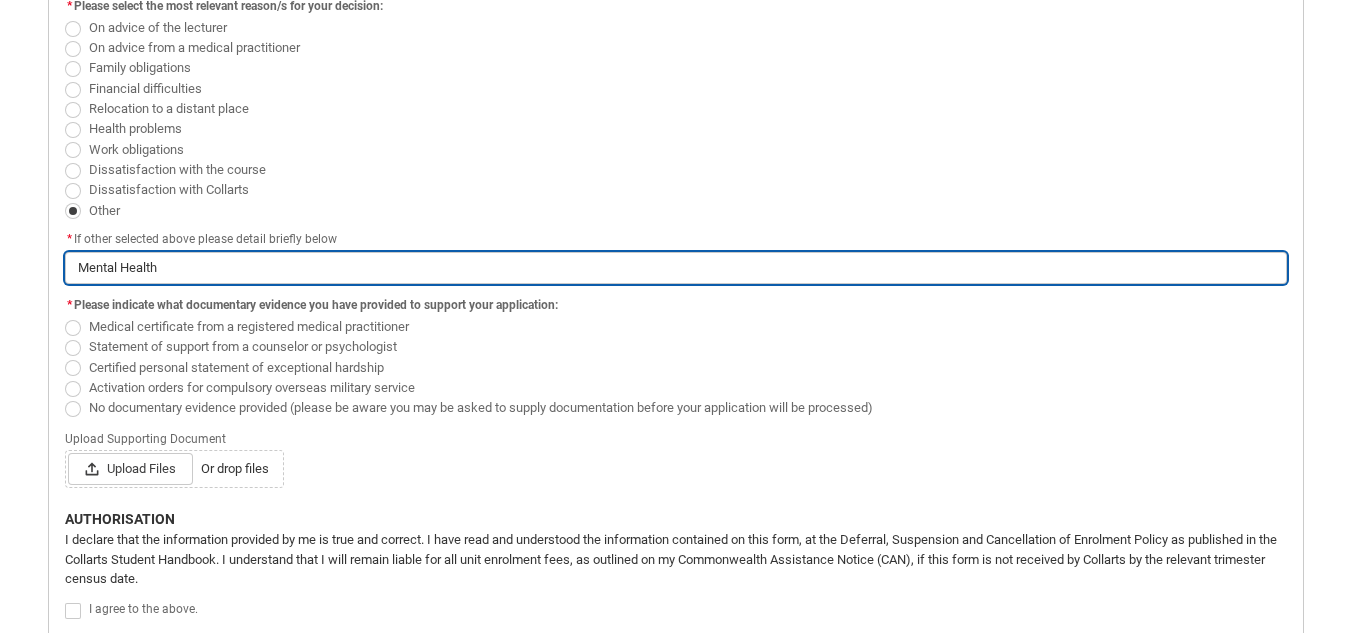 scroll, scrollTop: 913, scrollLeft: 0, axis: vertical 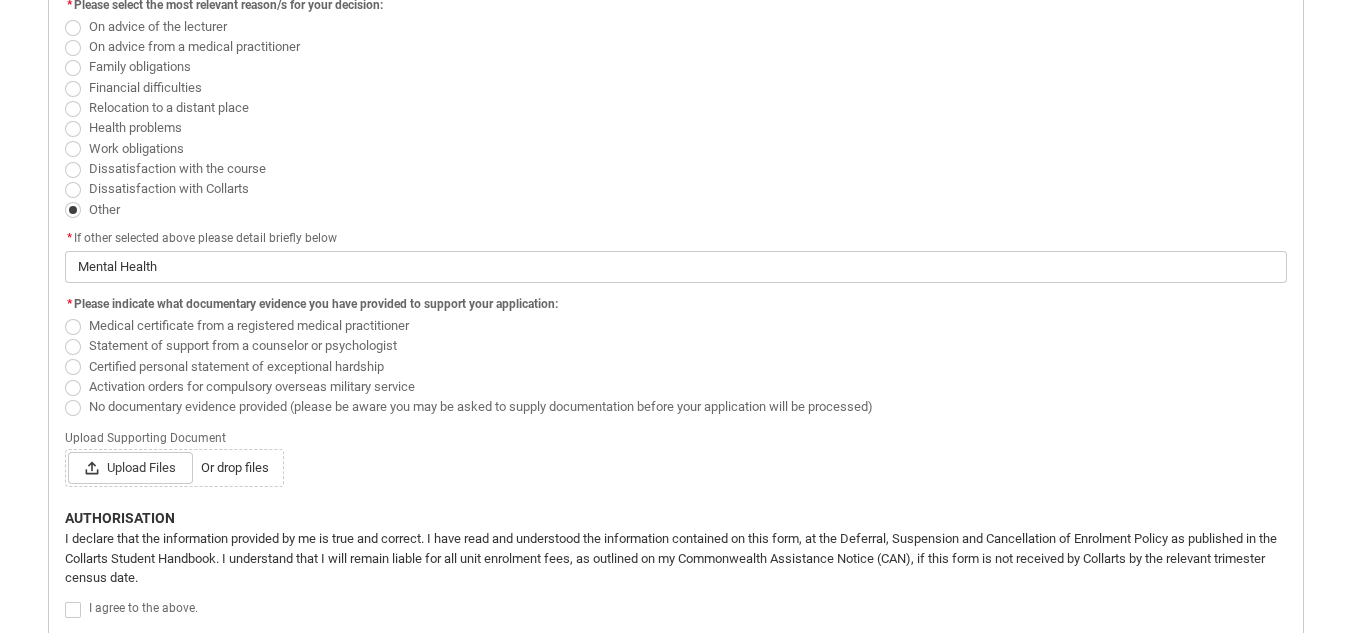 click at bounding box center [73, 327] 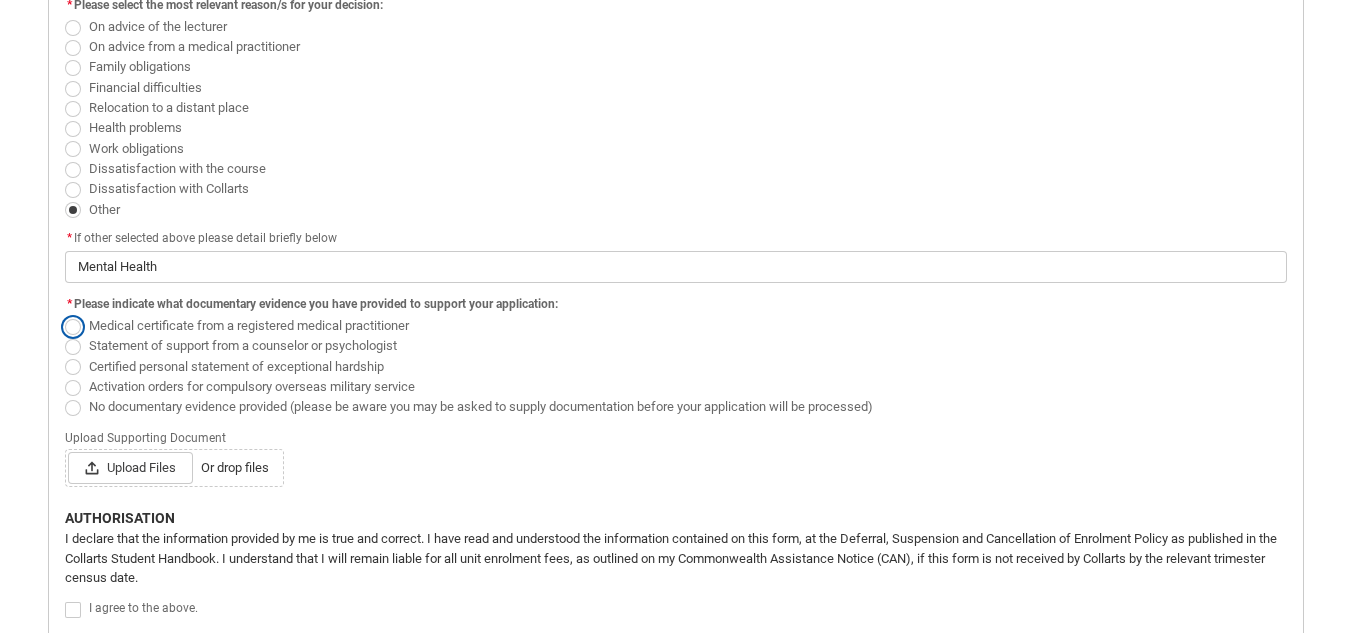 click on "Medical certificate from a registered medical practitioner" at bounding box center (64, 314) 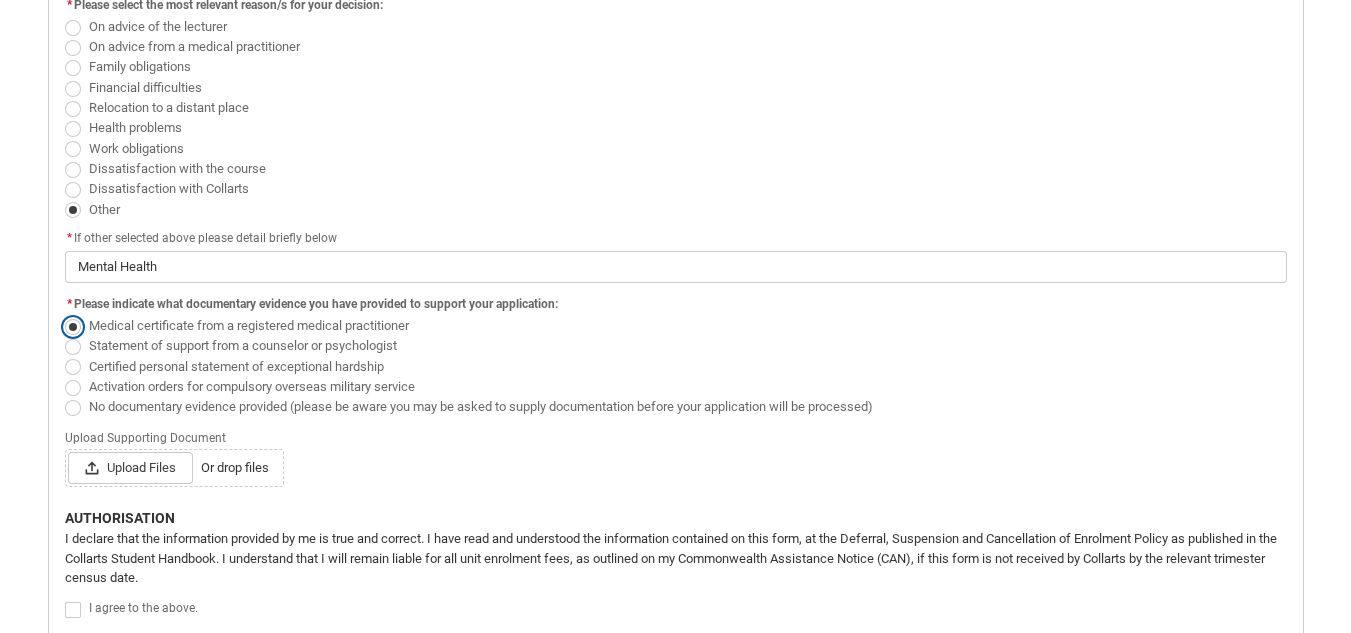 scroll, scrollTop: 1013, scrollLeft: 0, axis: vertical 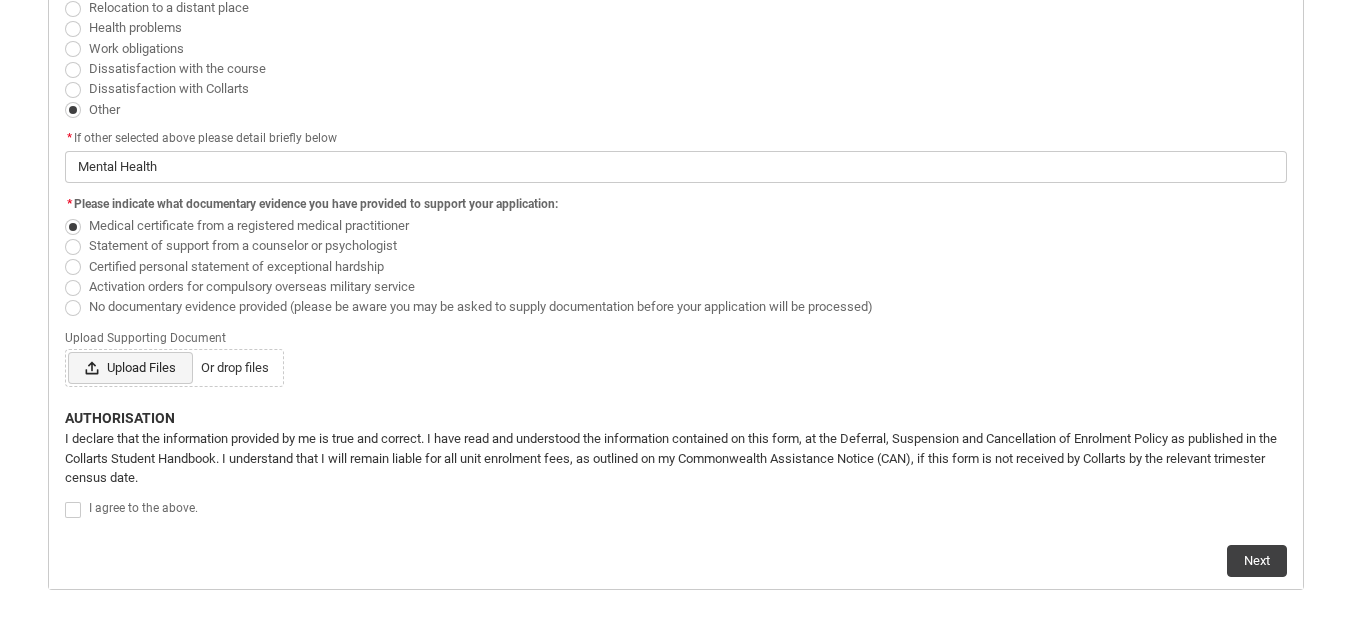 click on "Upload Files" at bounding box center [130, 368] 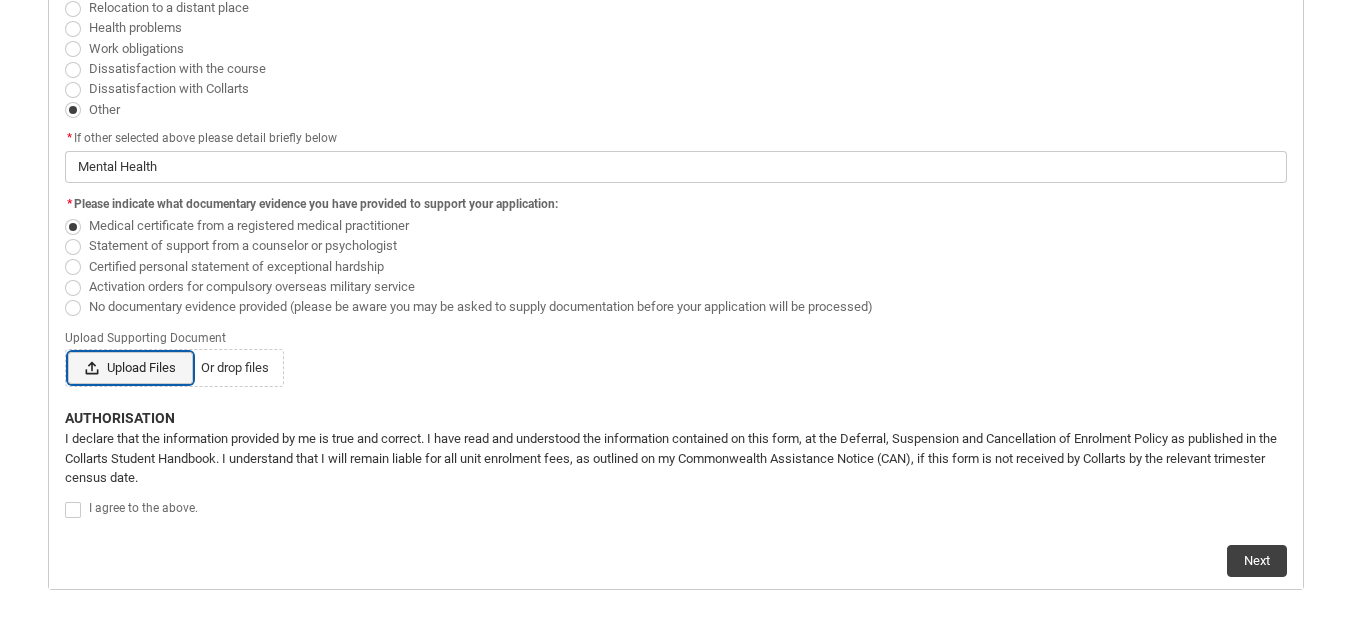 click on "Upload Files Or drop files" at bounding box center [67, 351] 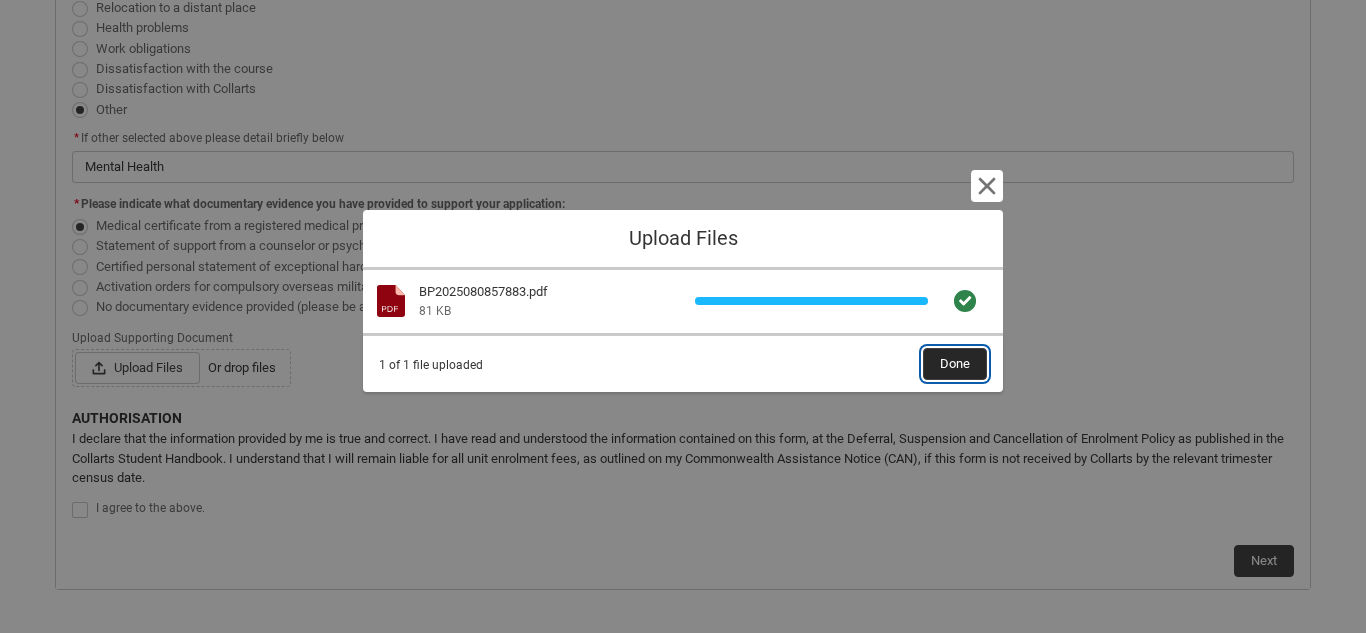 click on "Done" at bounding box center (955, 364) 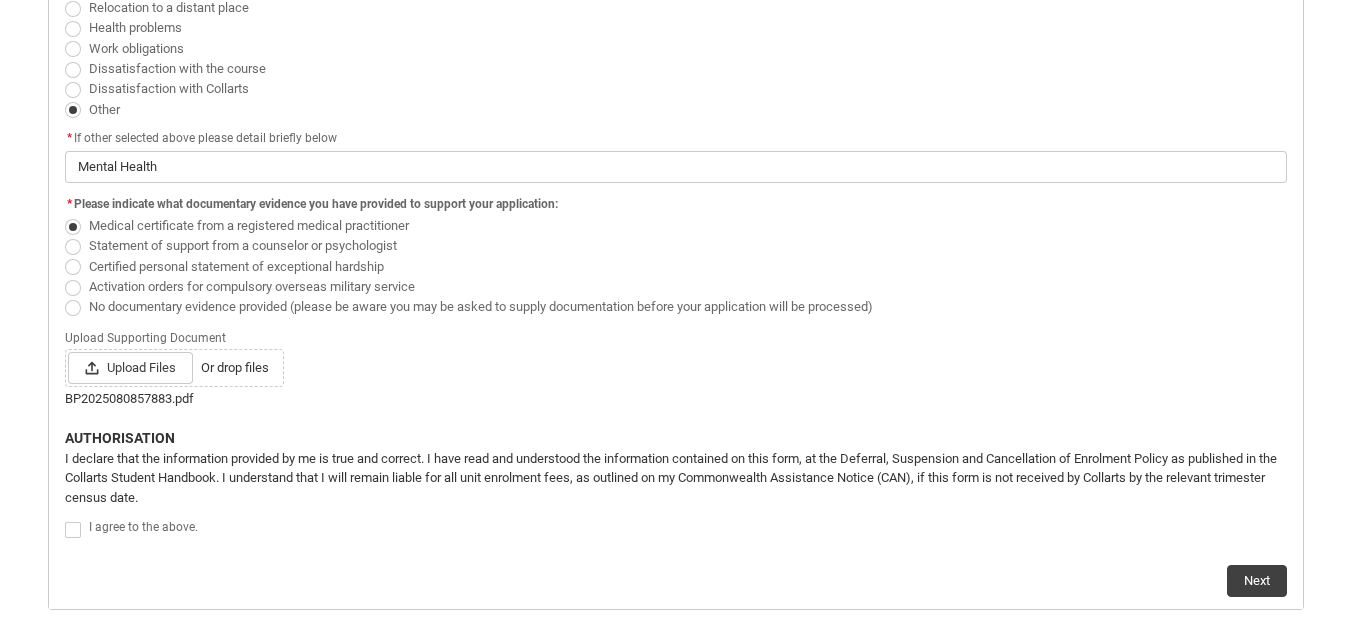 click 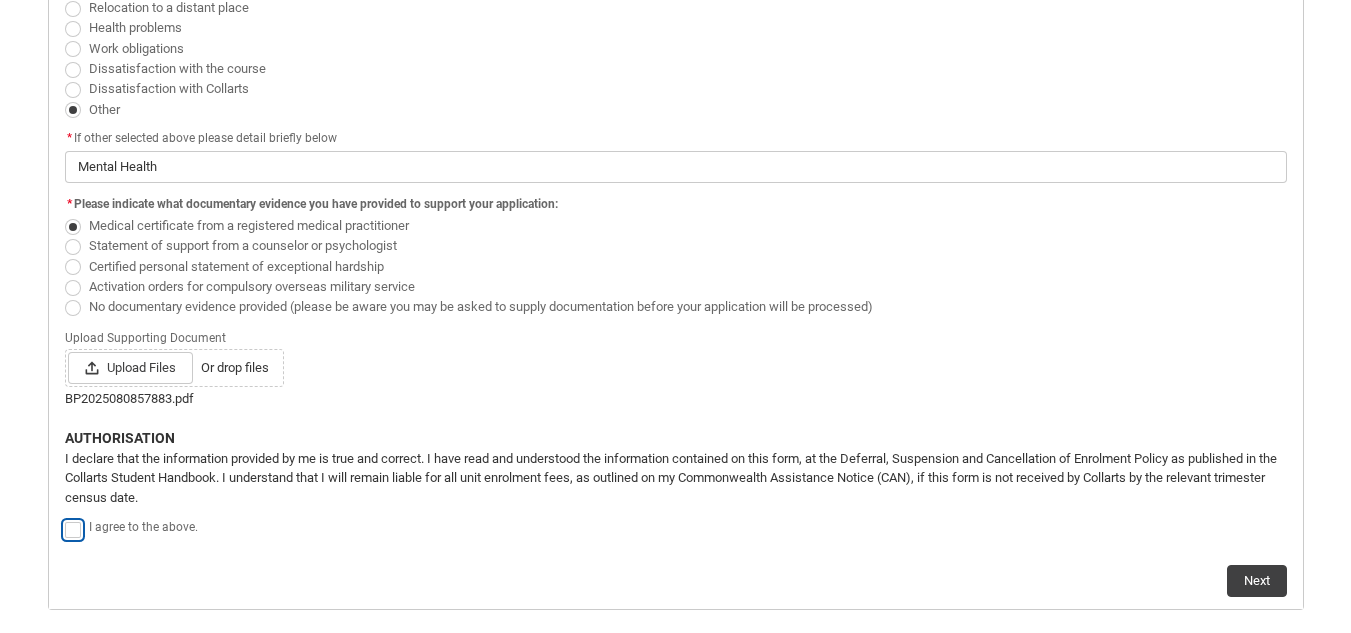 click at bounding box center (64, 518) 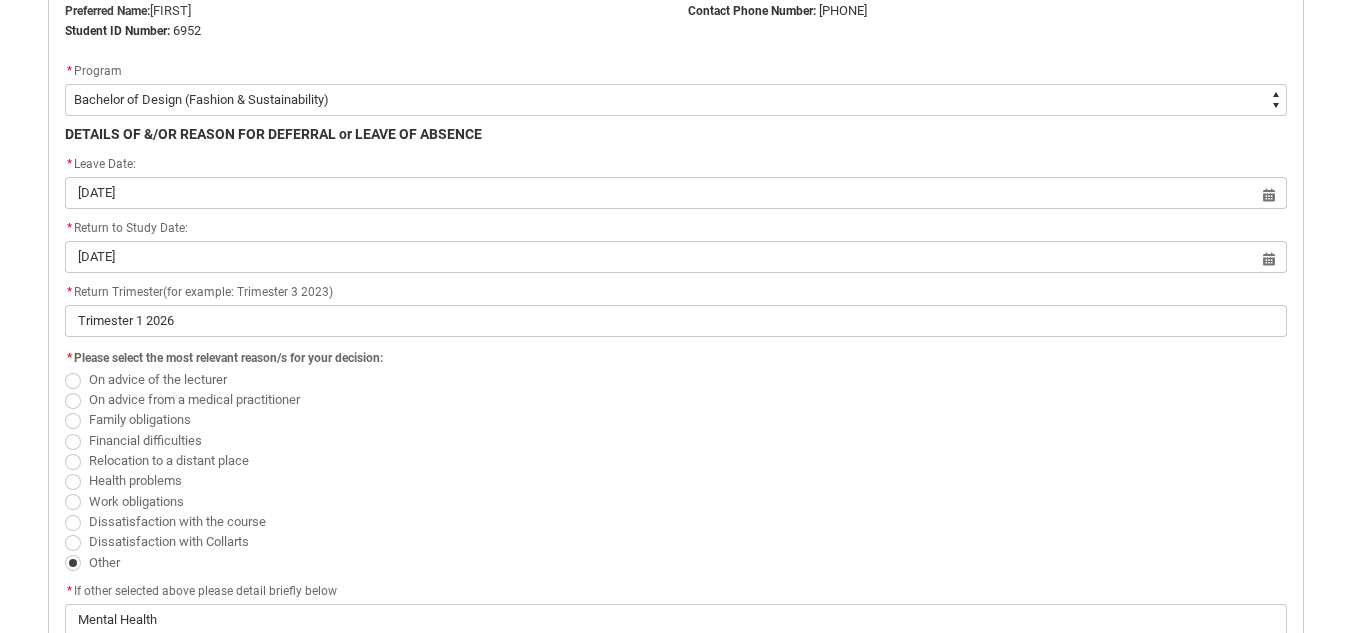 scroll, scrollTop: 613, scrollLeft: 0, axis: vertical 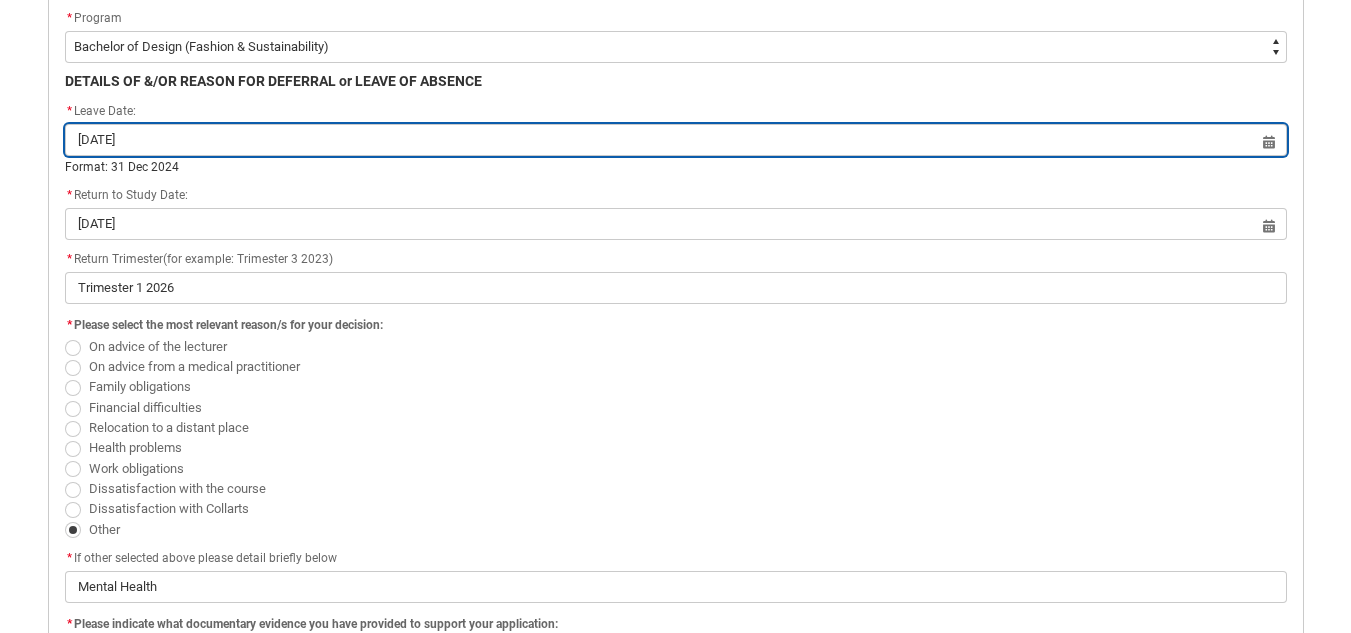 click on "[DATE]" at bounding box center [676, 140] 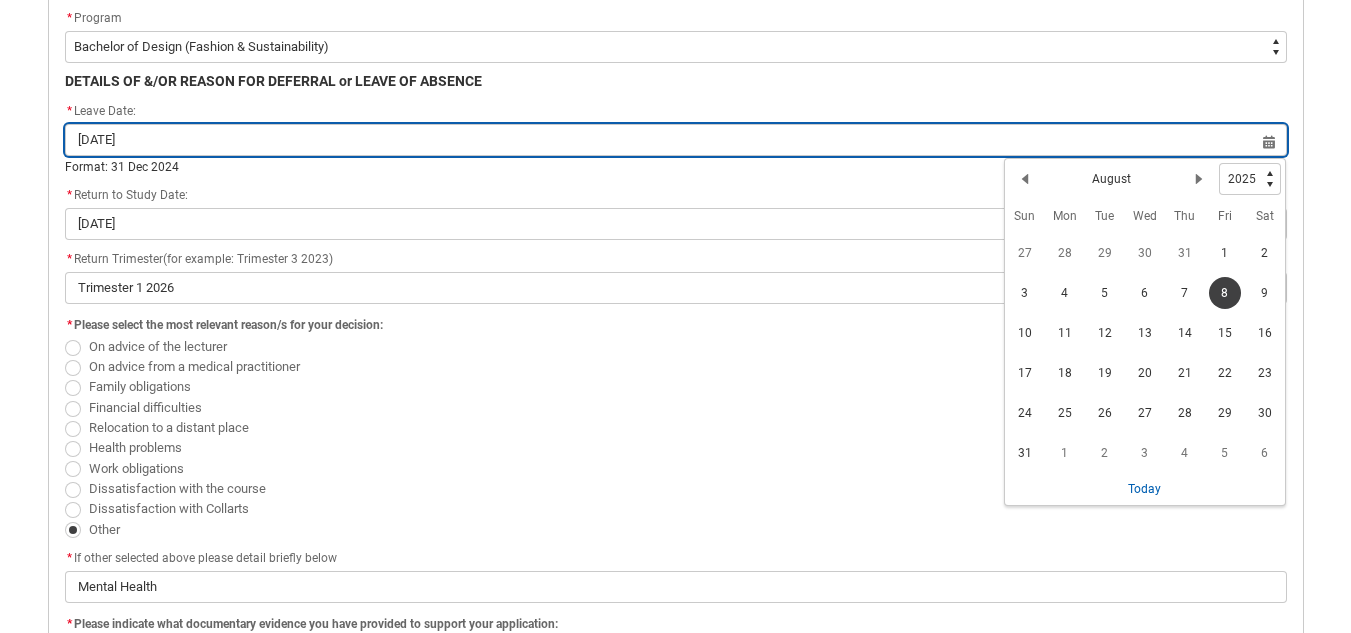 click on "[DATE]" at bounding box center [676, 140] 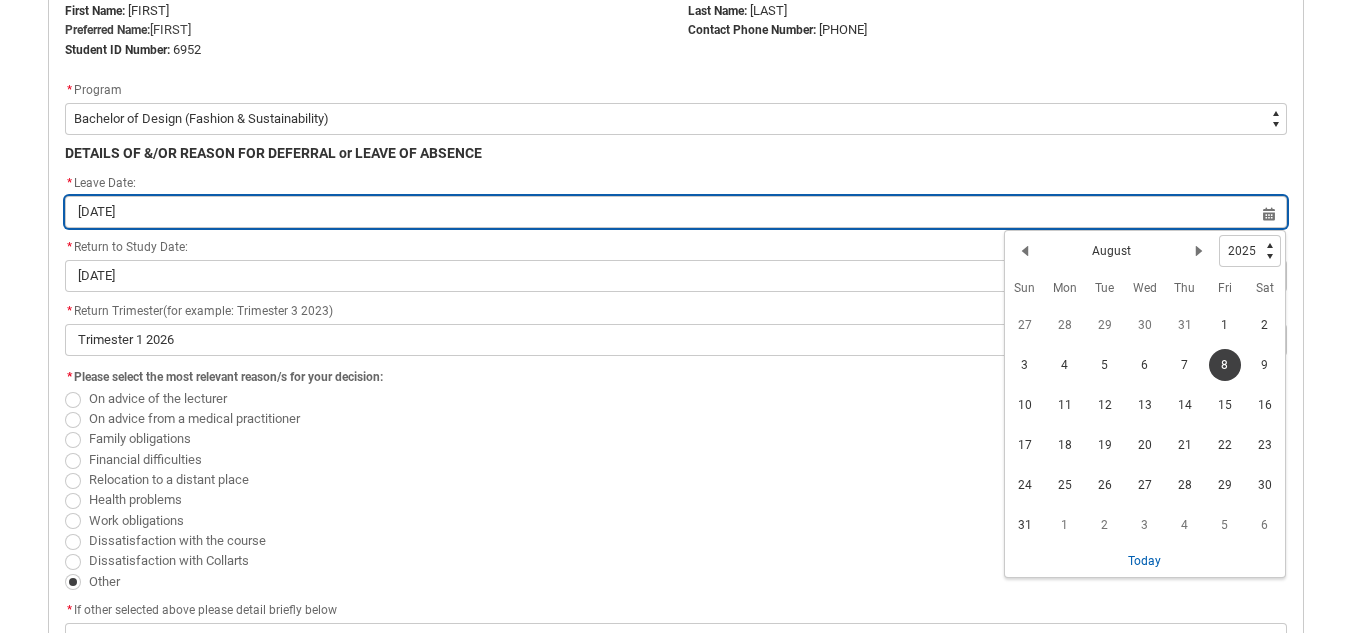 scroll, scrollTop: 513, scrollLeft: 0, axis: vertical 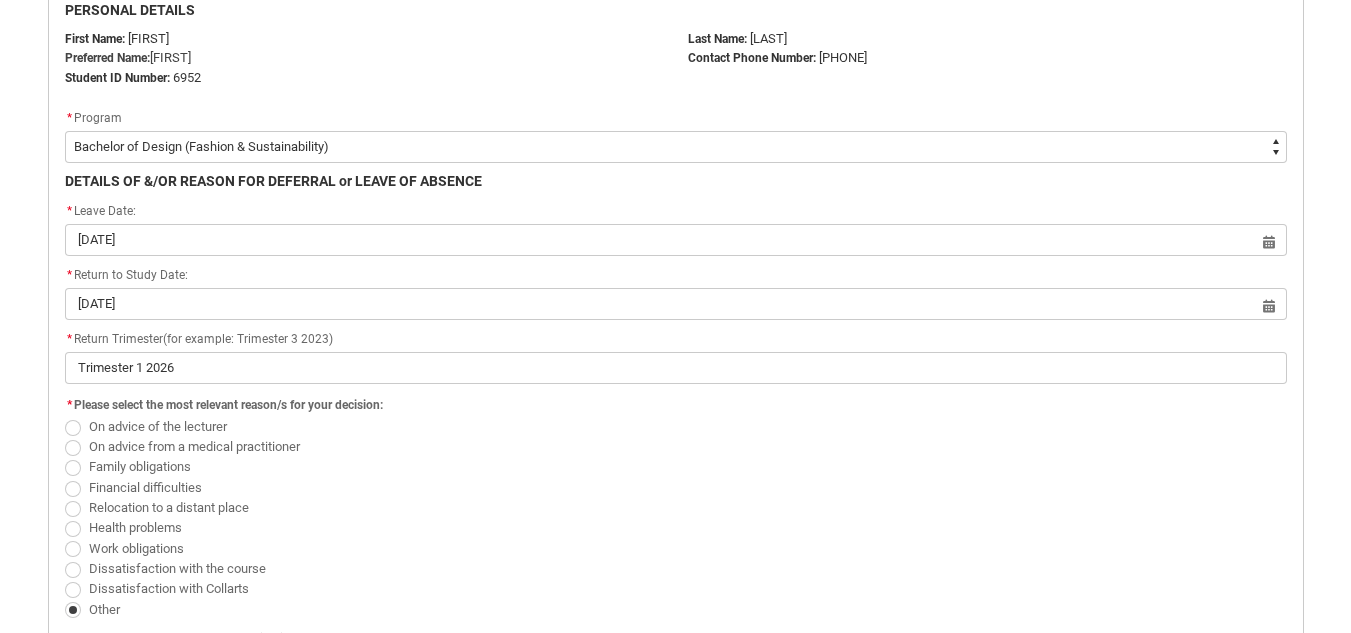 click on "* Please select the most relevant reason/s for your decision: On advice of the lecturer On advice from a medical practitioner Family obligations Financial difficulties Relocation to a distant place Health problems Work obligations Dissatisfaction with the course Dissatisfaction with Collarts Other" 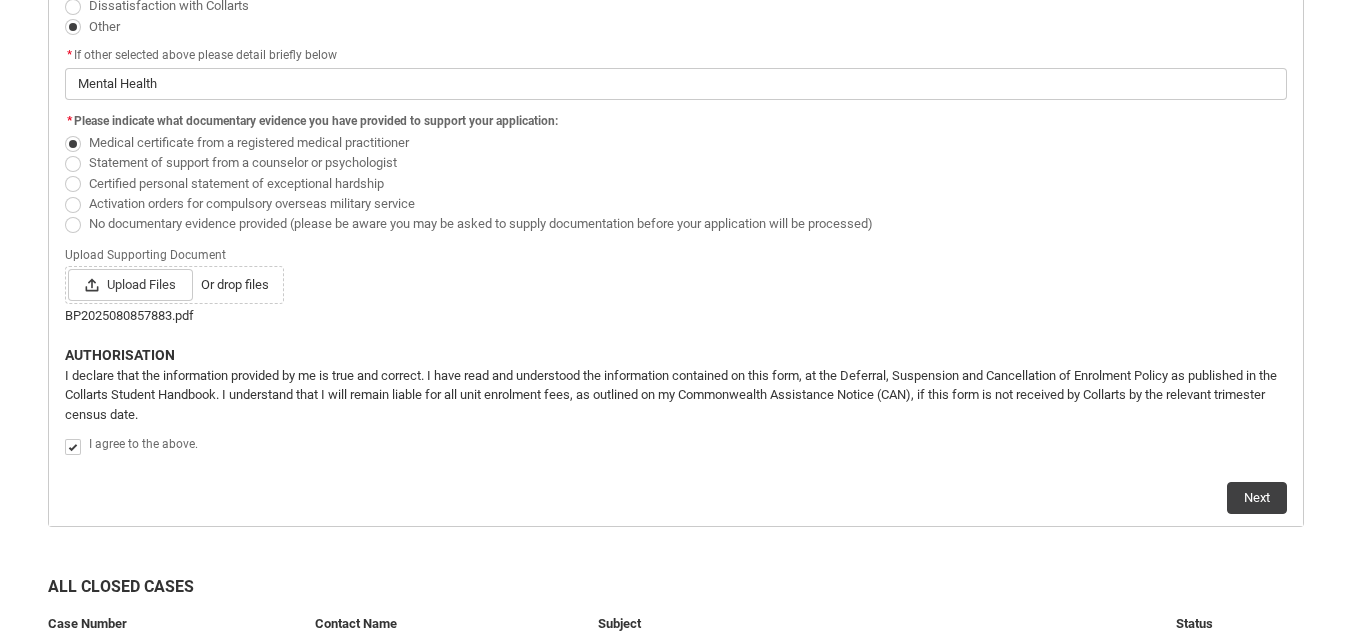 scroll, scrollTop: 1113, scrollLeft: 0, axis: vertical 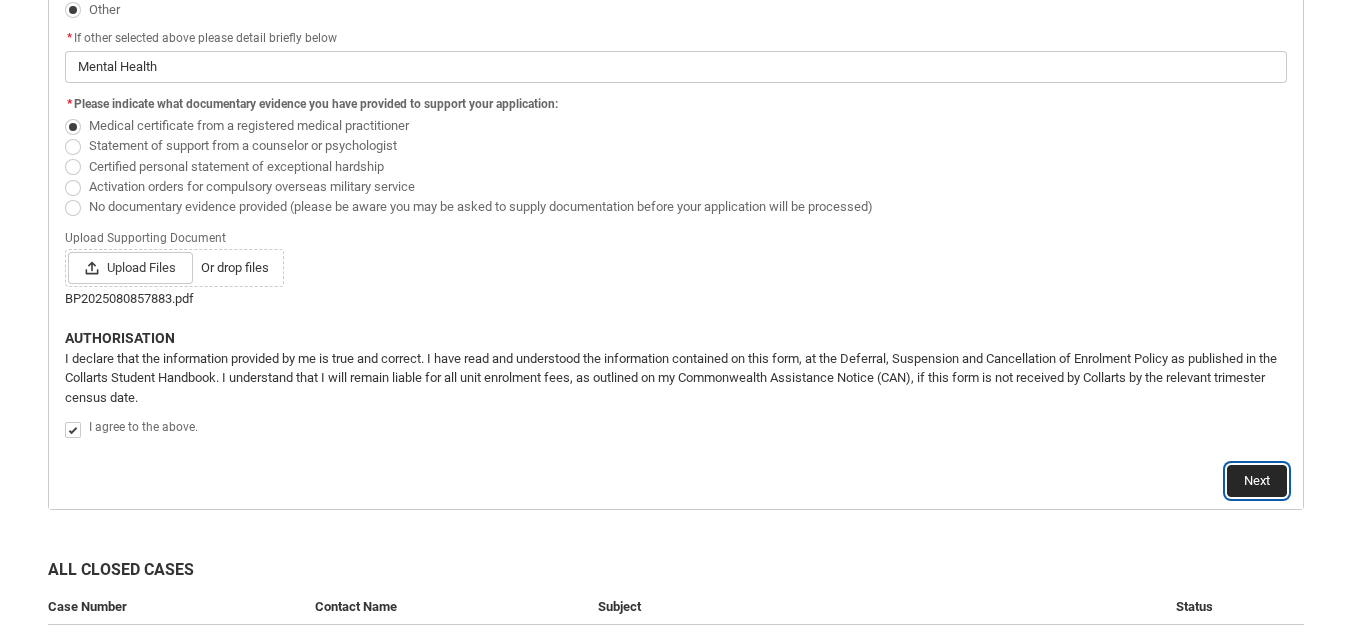 click on "Next" 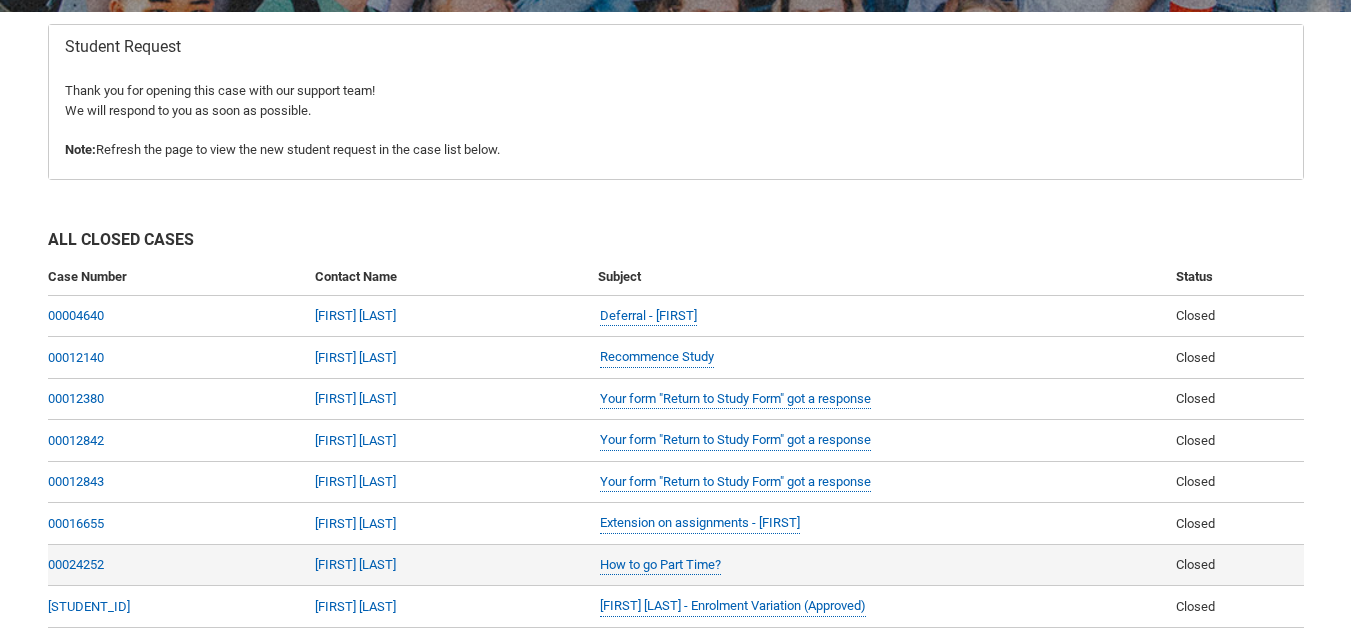 scroll, scrollTop: 379, scrollLeft: 0, axis: vertical 